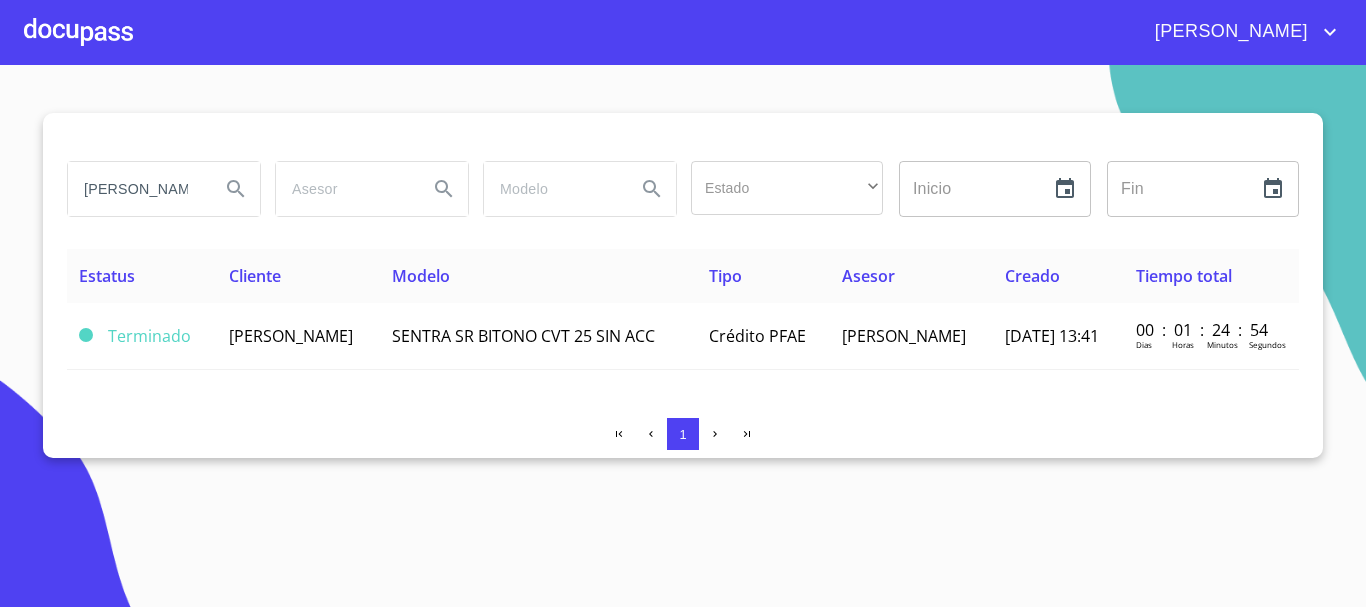 scroll, scrollTop: 0, scrollLeft: 0, axis: both 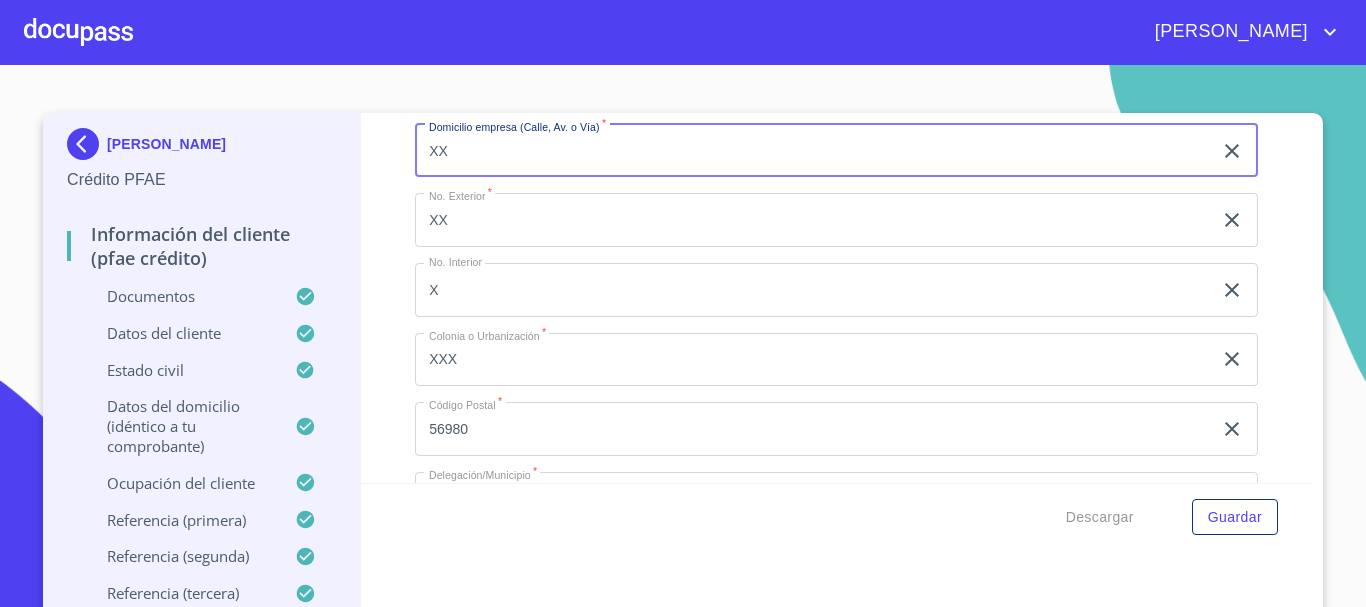 click on "XX" at bounding box center (813, 151) 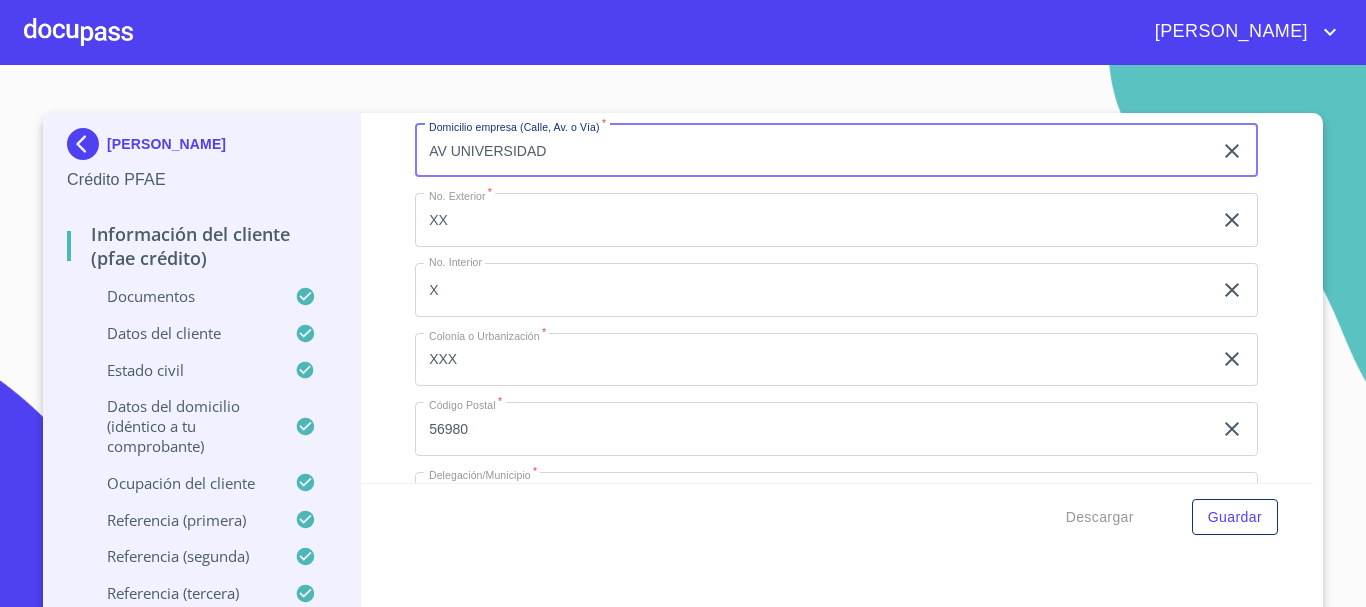 type on "AV UNIVERSIDAD" 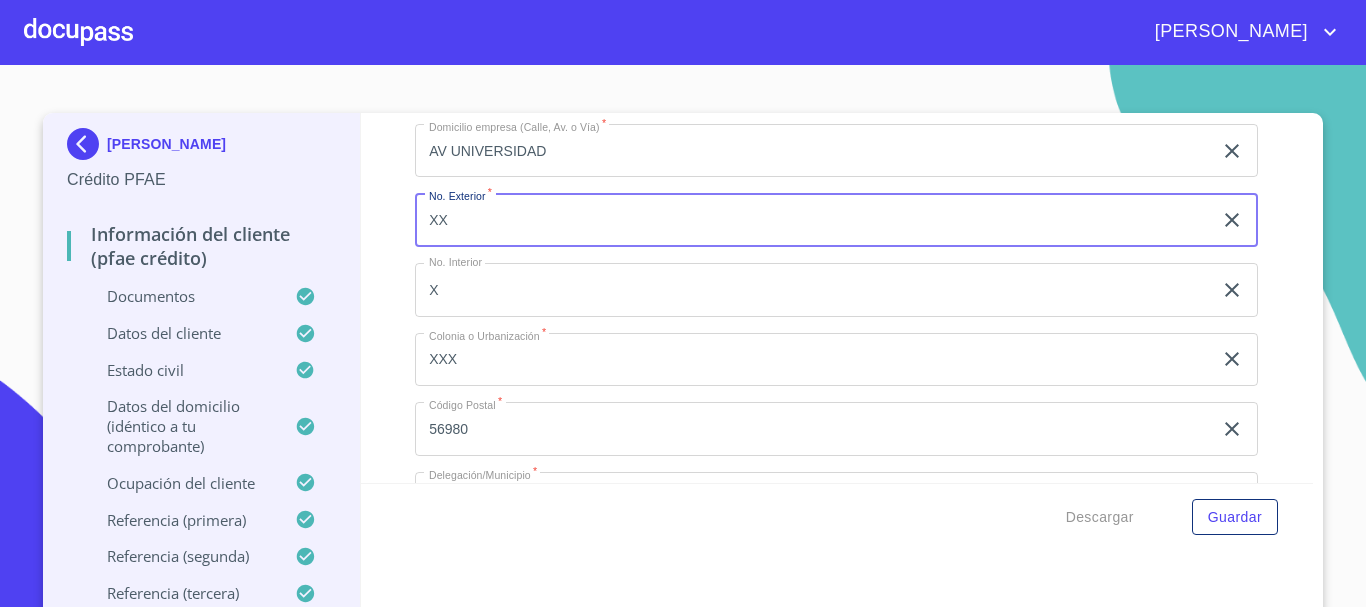 click on "XX" at bounding box center [813, 220] 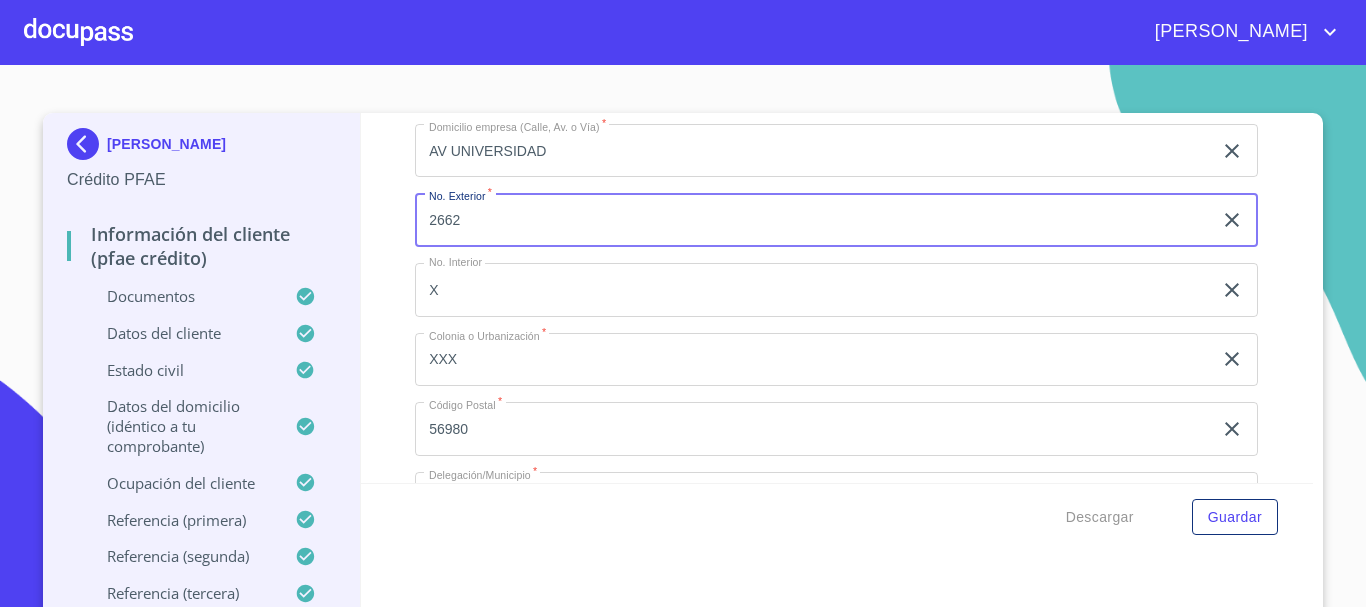 type on "2662" 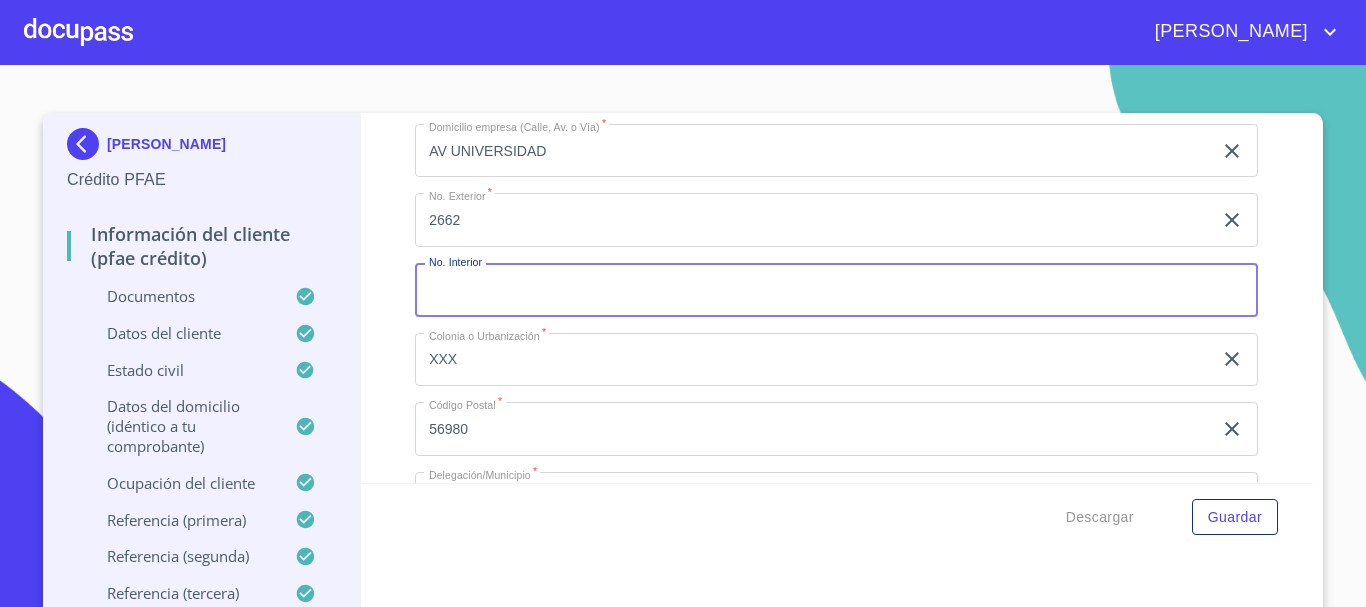 type 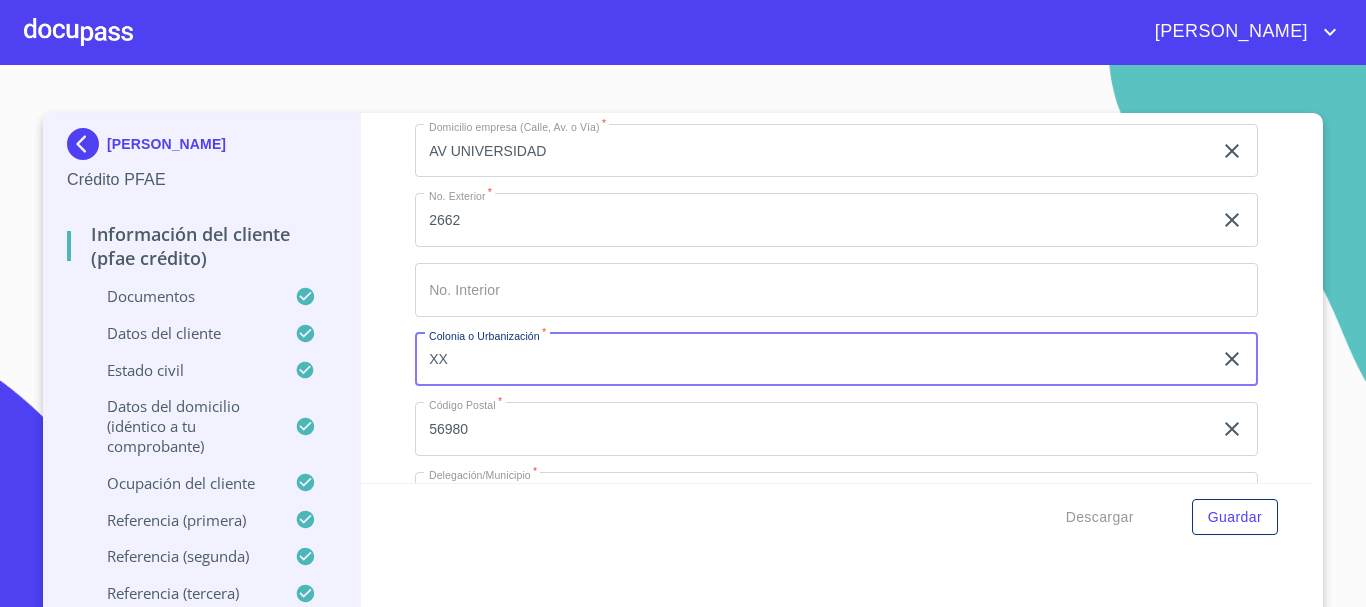 type on "X" 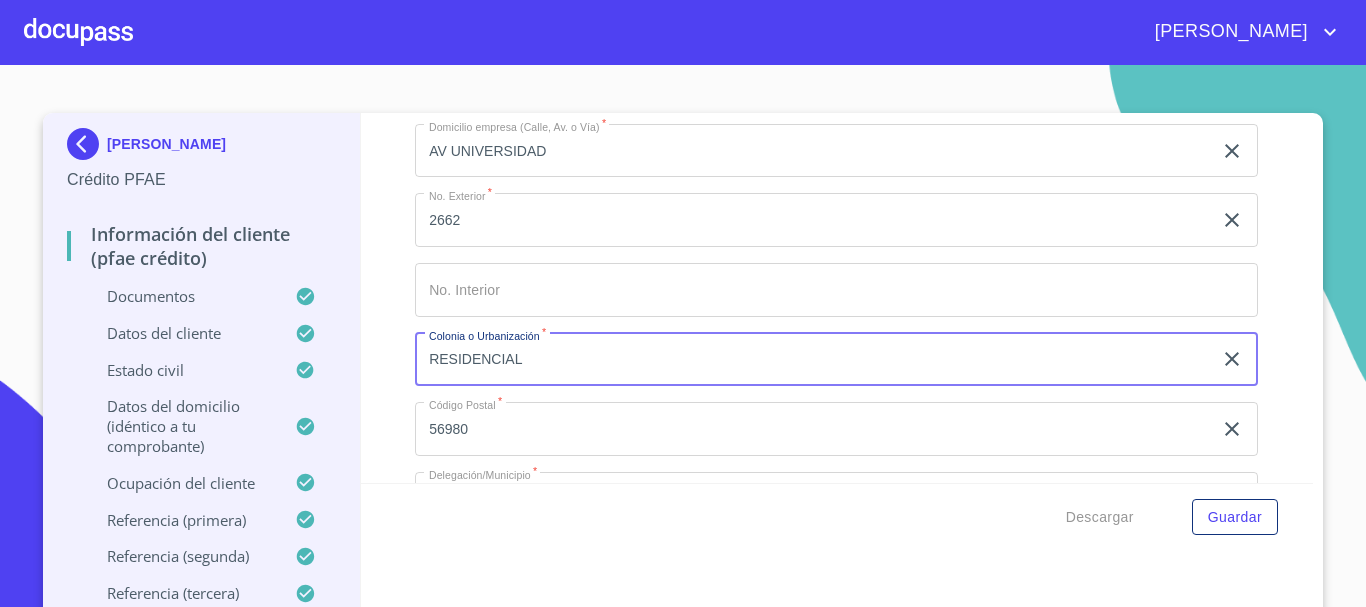type on "RESIDENCIAL" 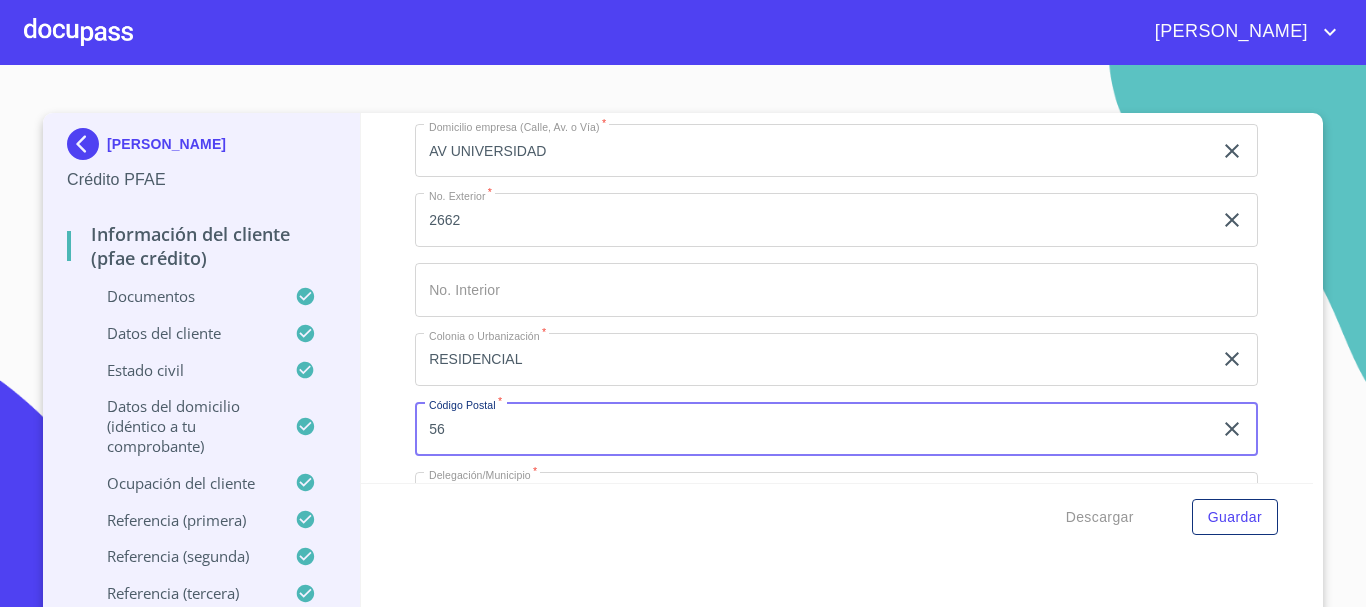 type on "5" 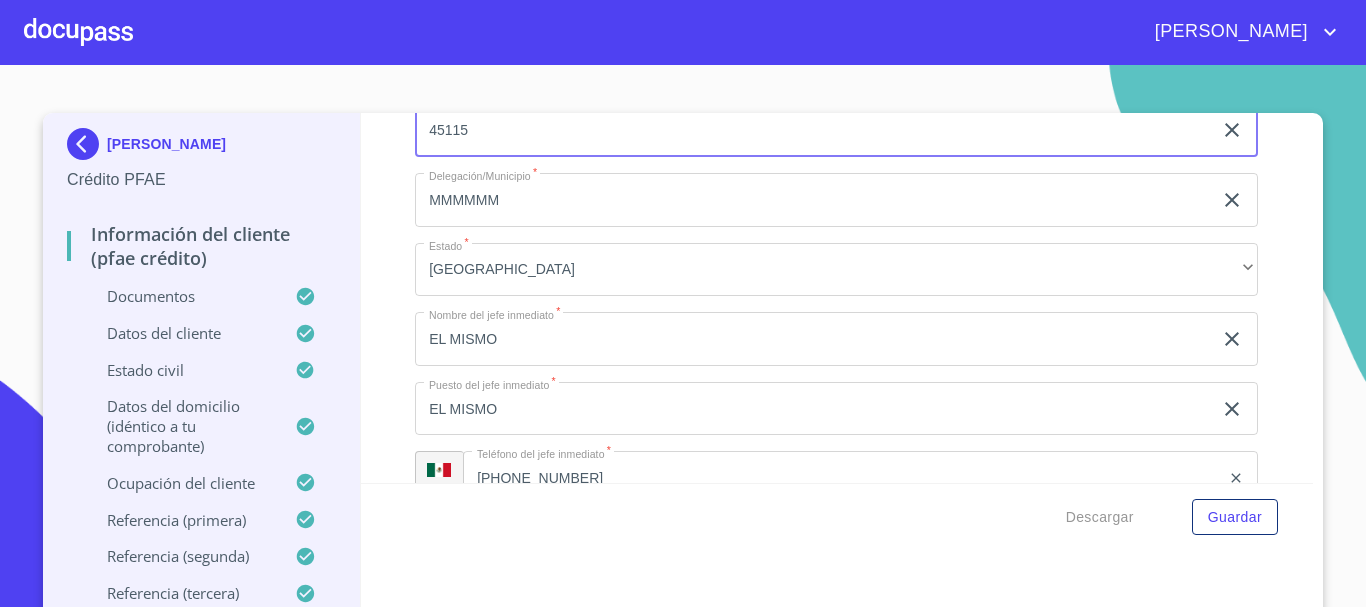 scroll, scrollTop: 9384, scrollLeft: 0, axis: vertical 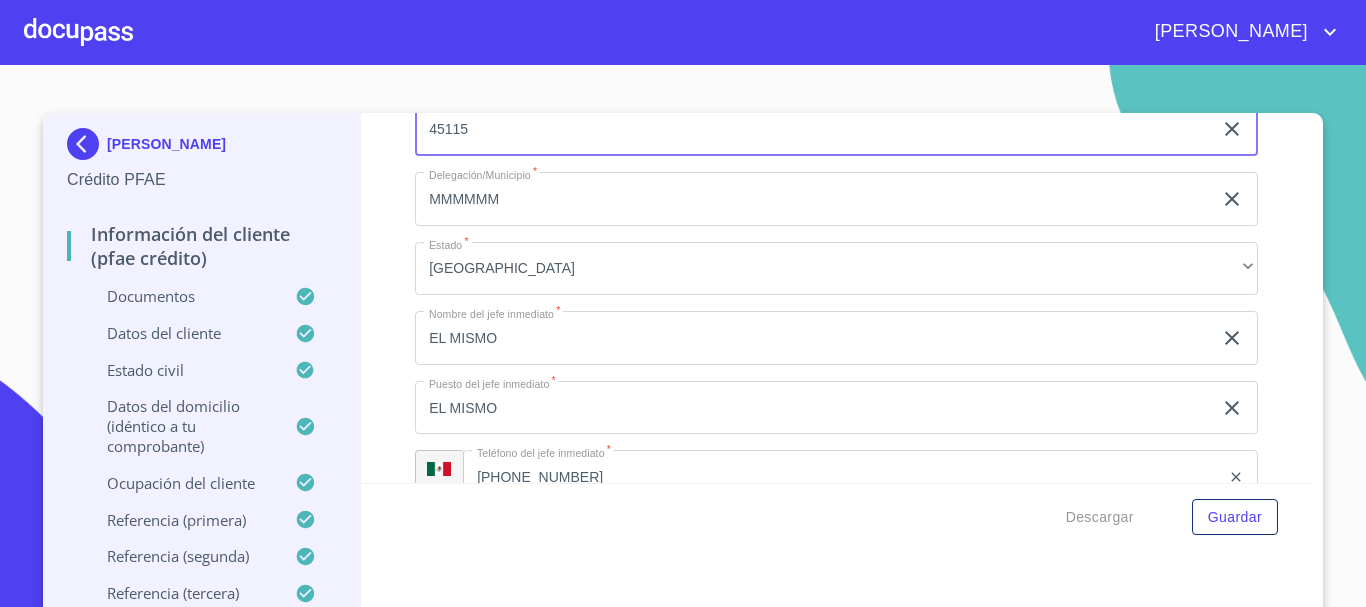 type on "45115" 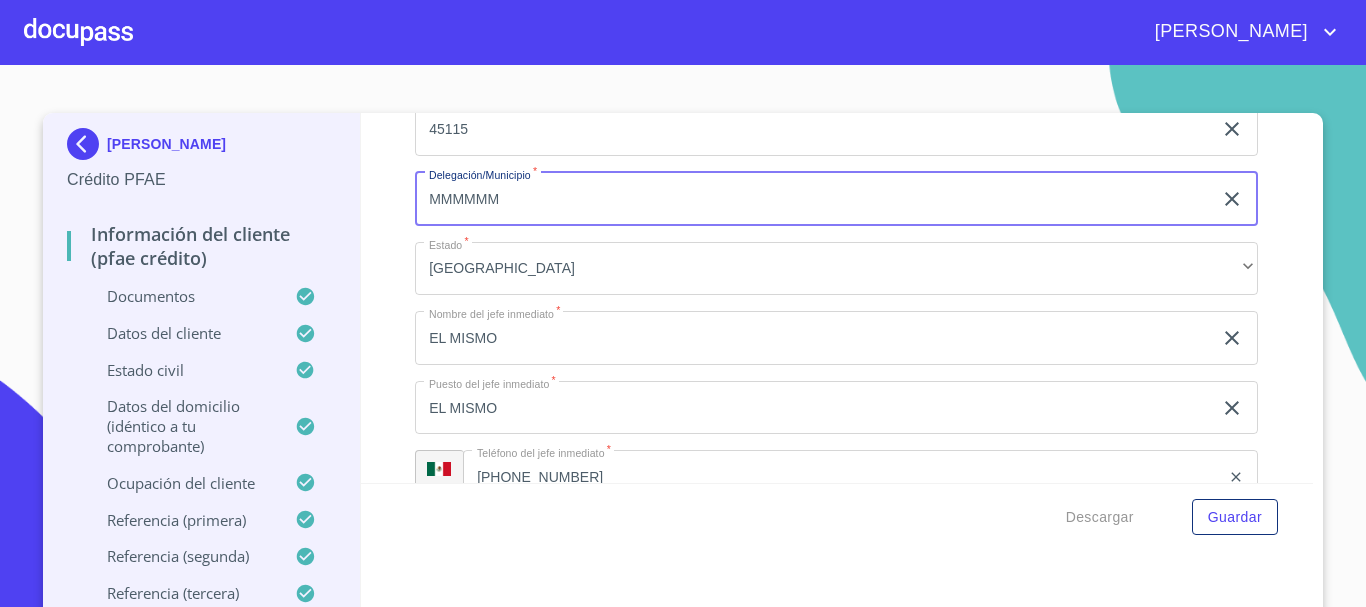 click on "MMMMMM" at bounding box center [813, 199] 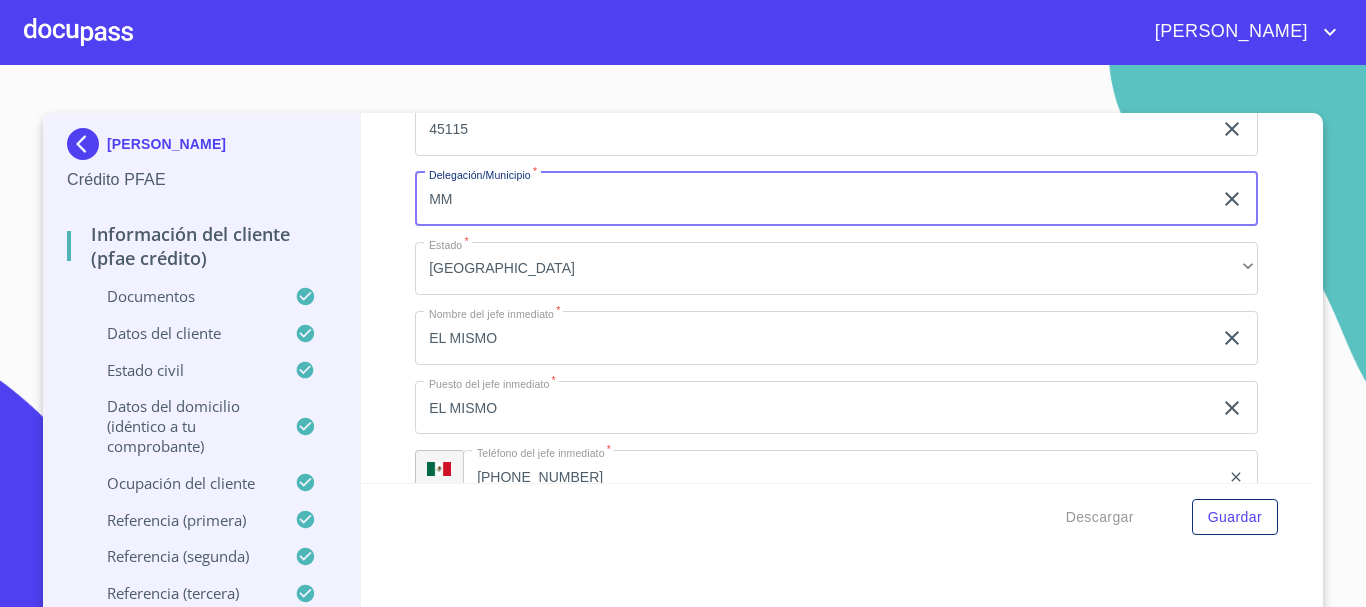 type on "M" 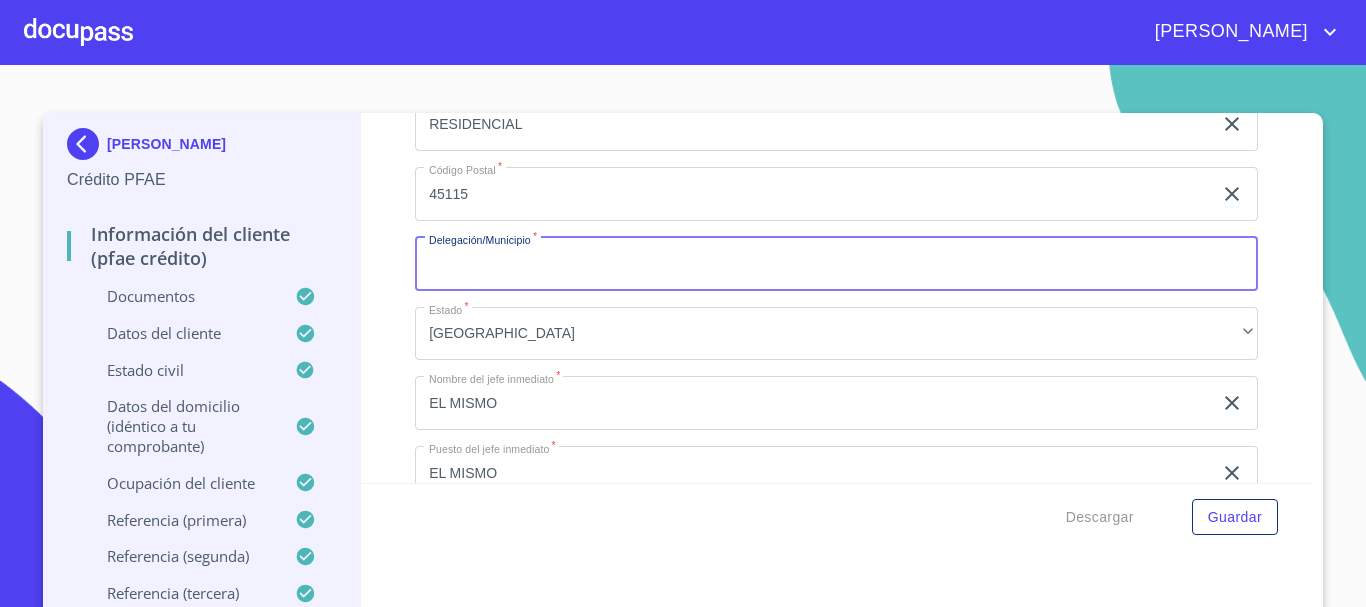 scroll, scrollTop: 9284, scrollLeft: 0, axis: vertical 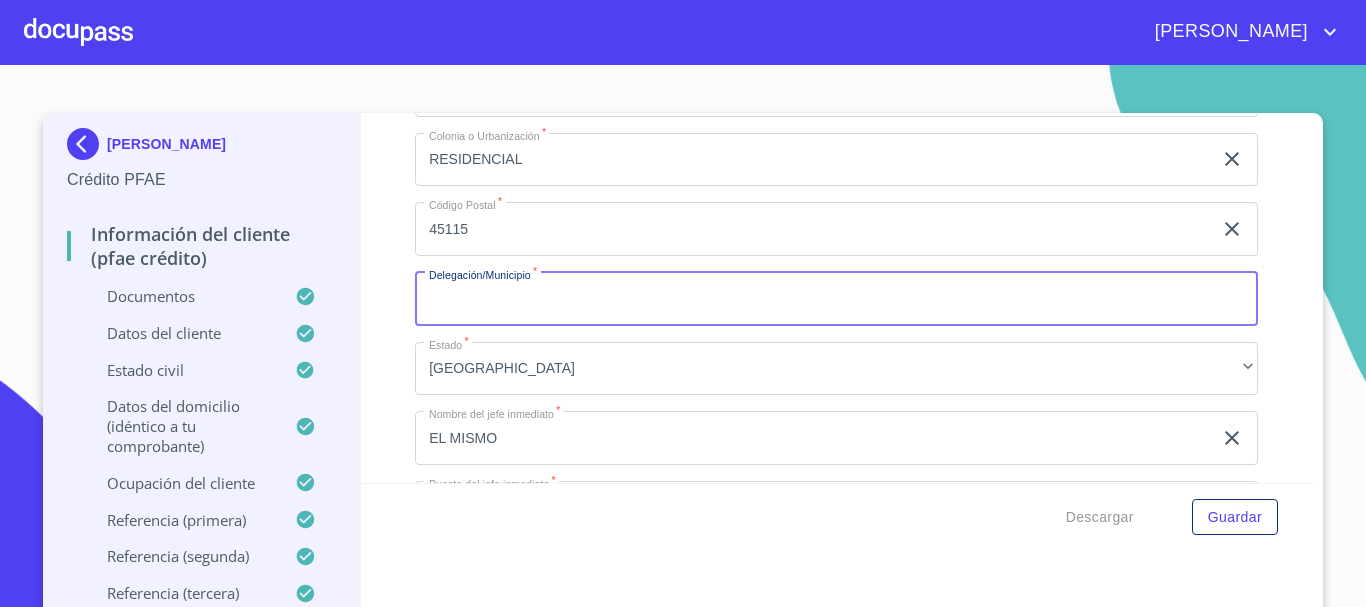 type 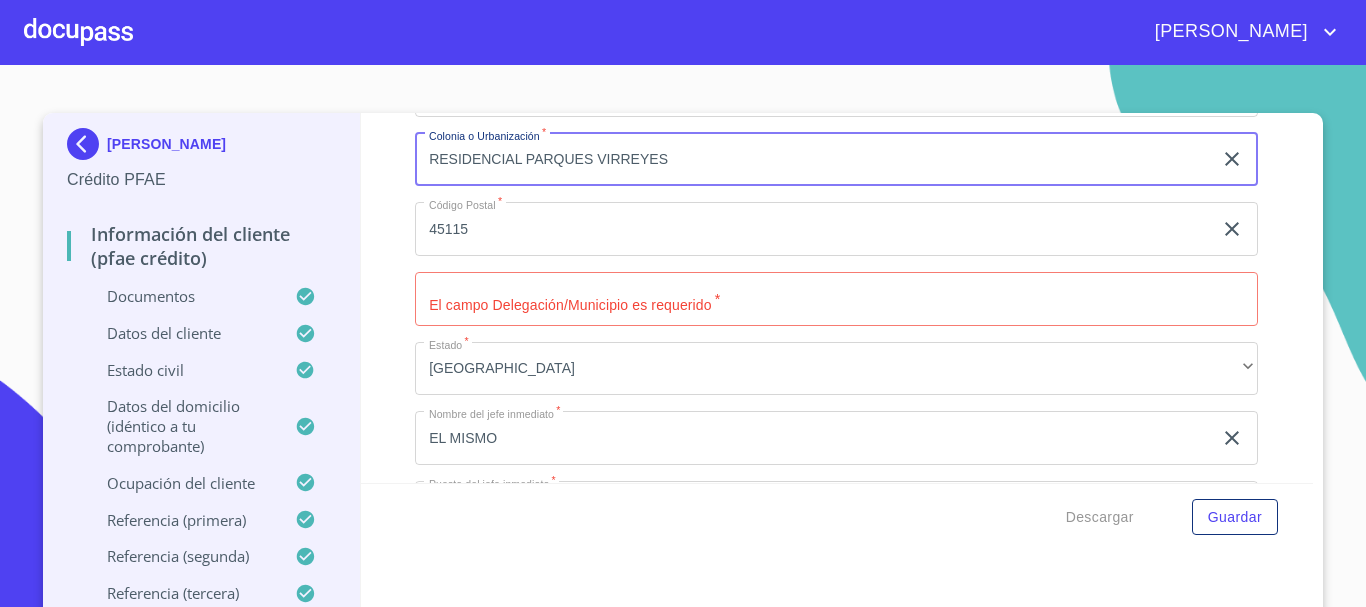 type on "RESIDENCIAL PARQUES VIRREYES" 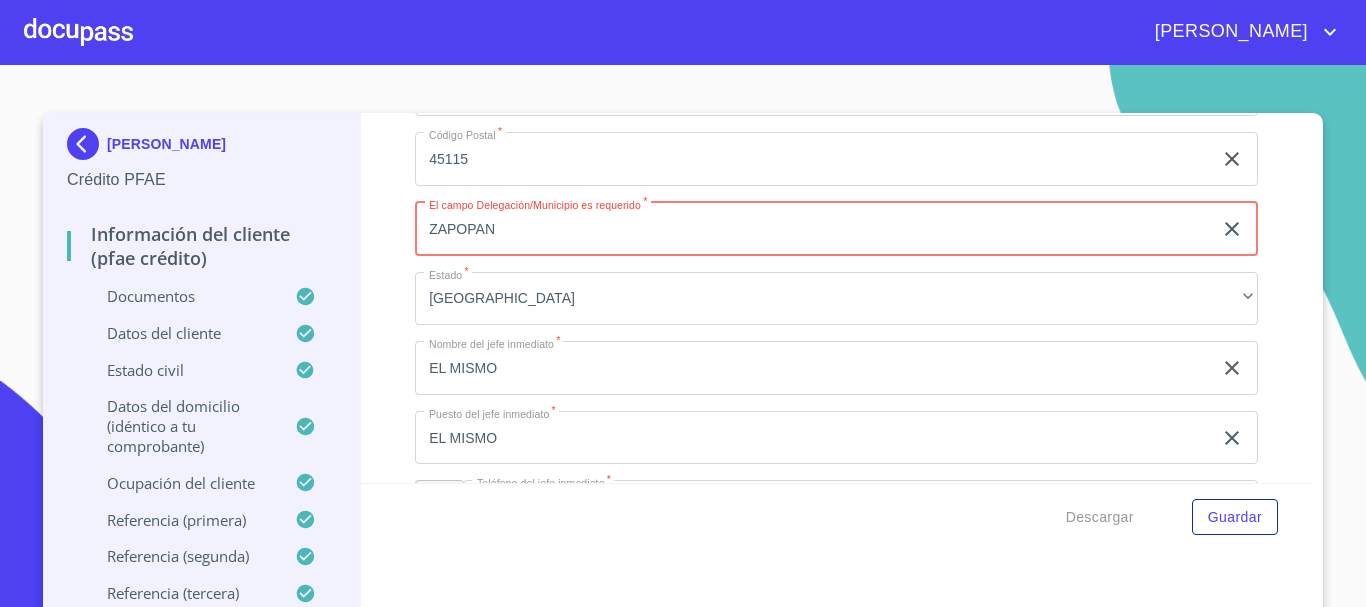 scroll, scrollTop: 9384, scrollLeft: 0, axis: vertical 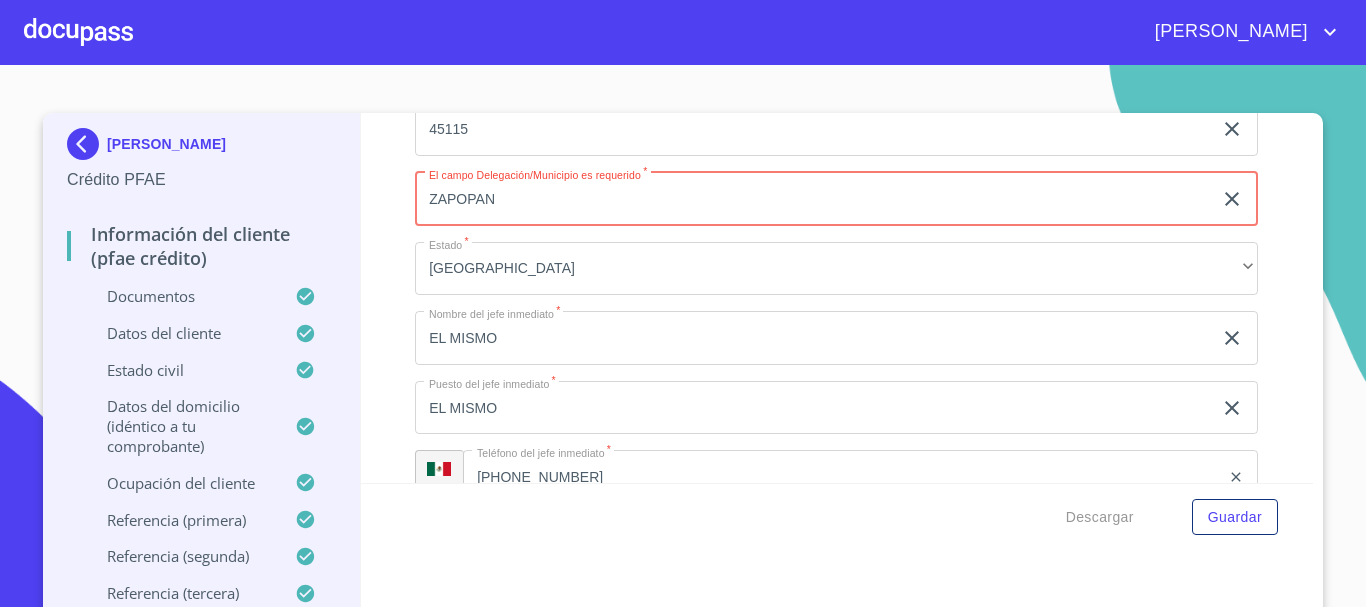 type on "ZAPOPAN" 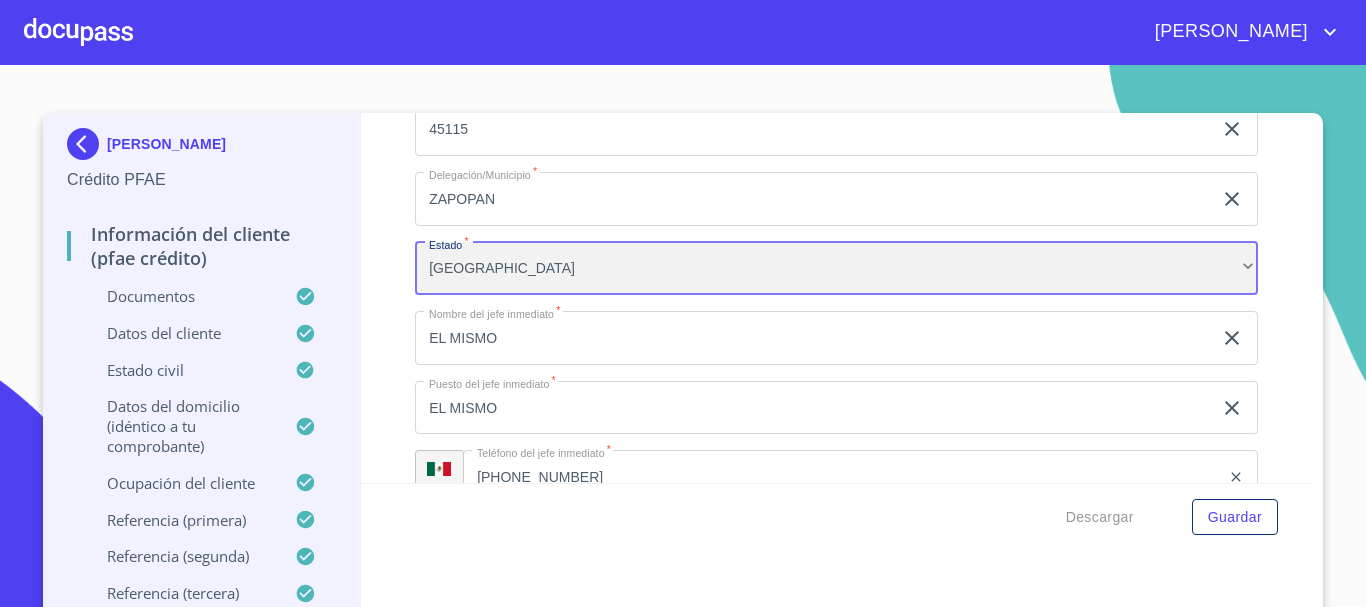 click on "[GEOGRAPHIC_DATA]" at bounding box center [836, 269] 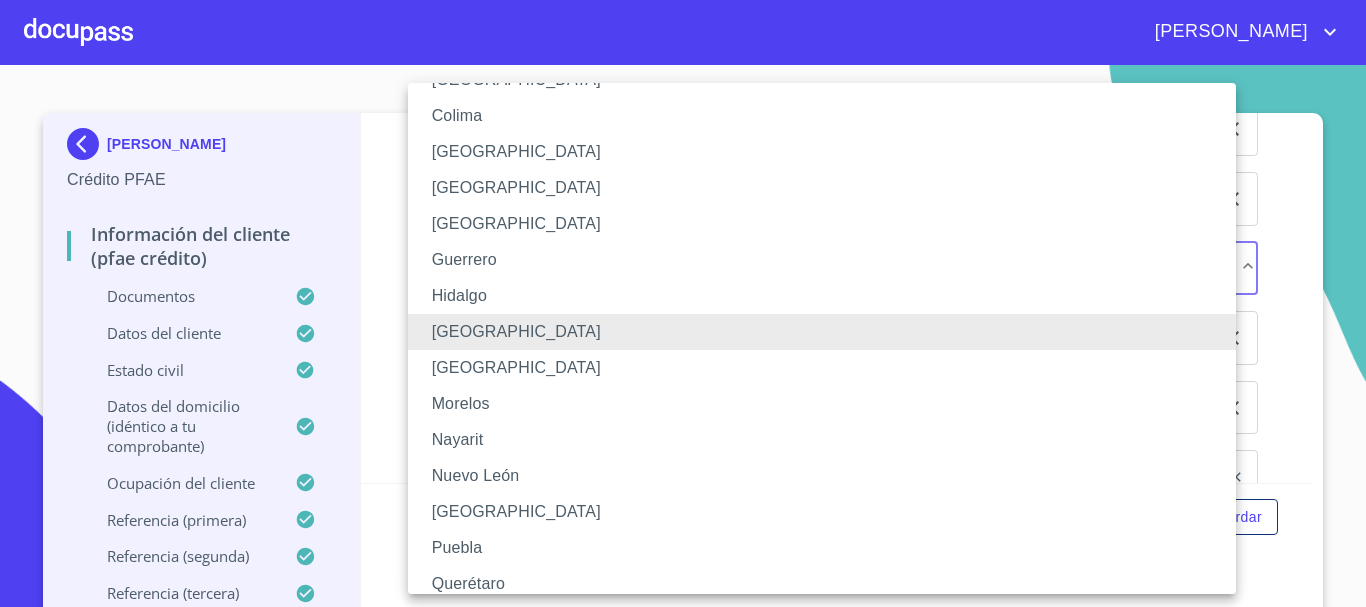 scroll, scrollTop: 487, scrollLeft: 0, axis: vertical 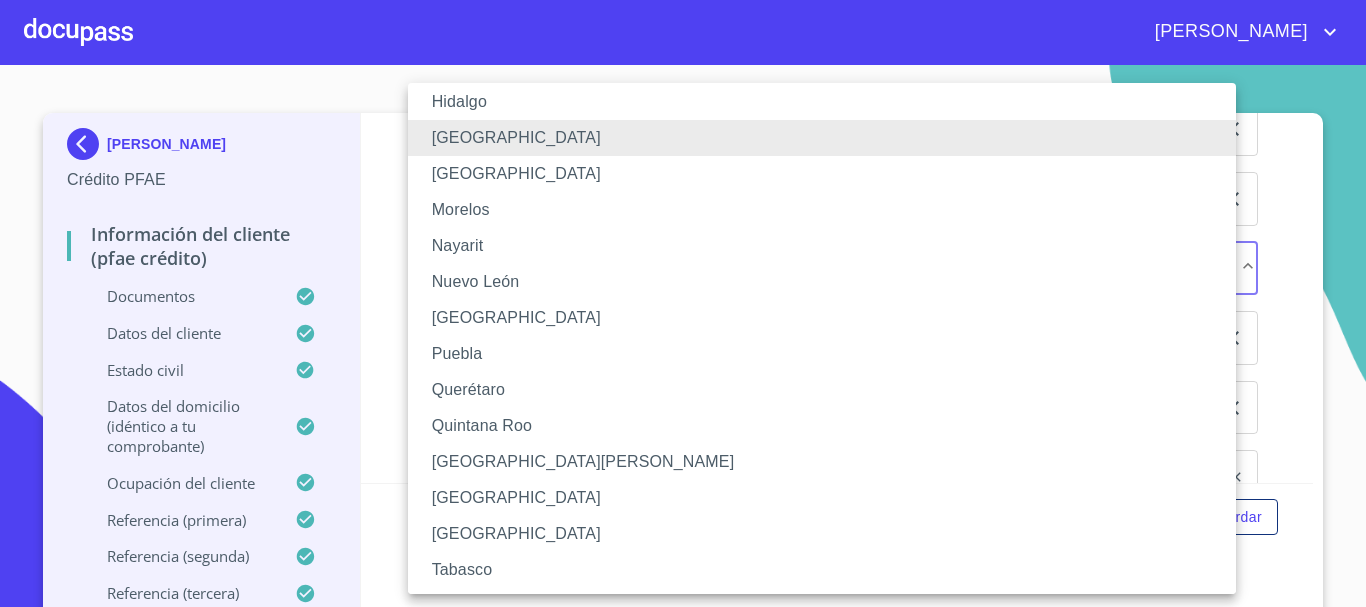click at bounding box center [683, 303] 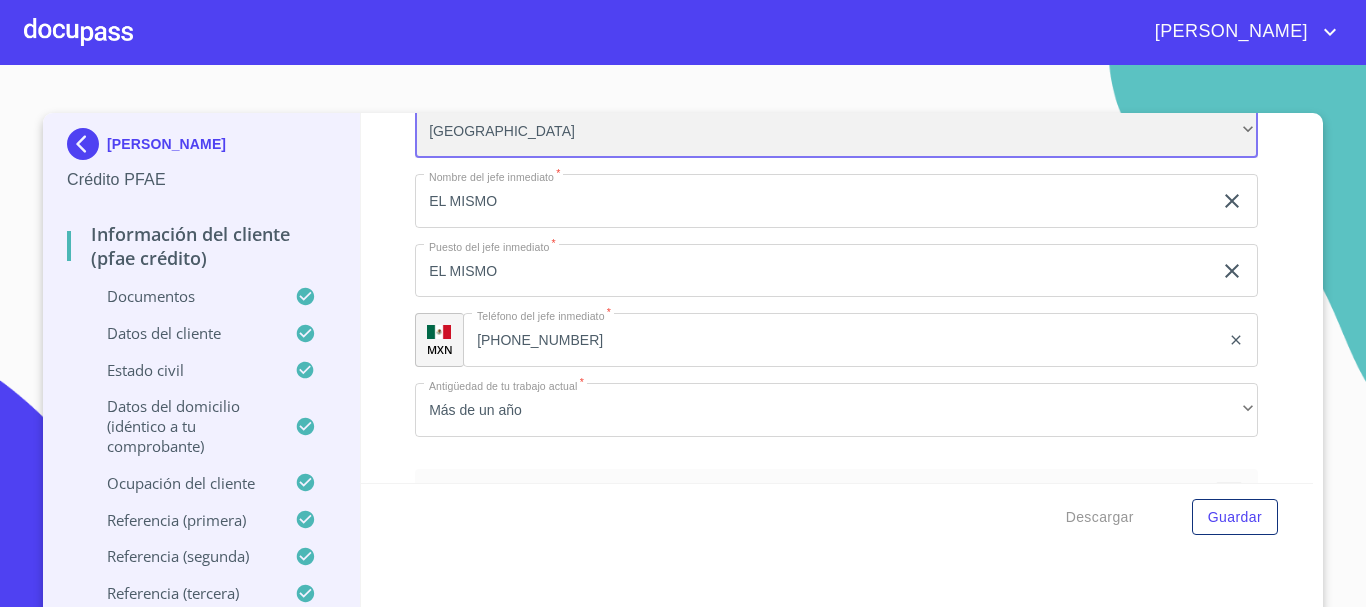 scroll, scrollTop: 9484, scrollLeft: 0, axis: vertical 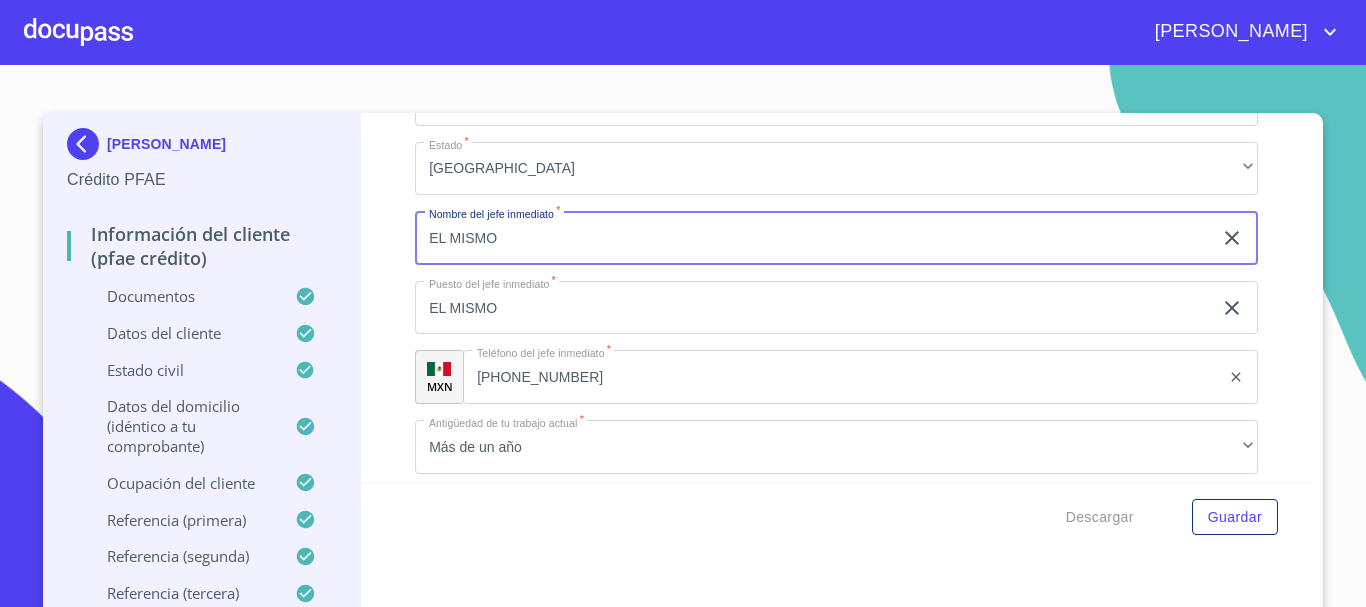 click on "EL MISMO" at bounding box center [813, 238] 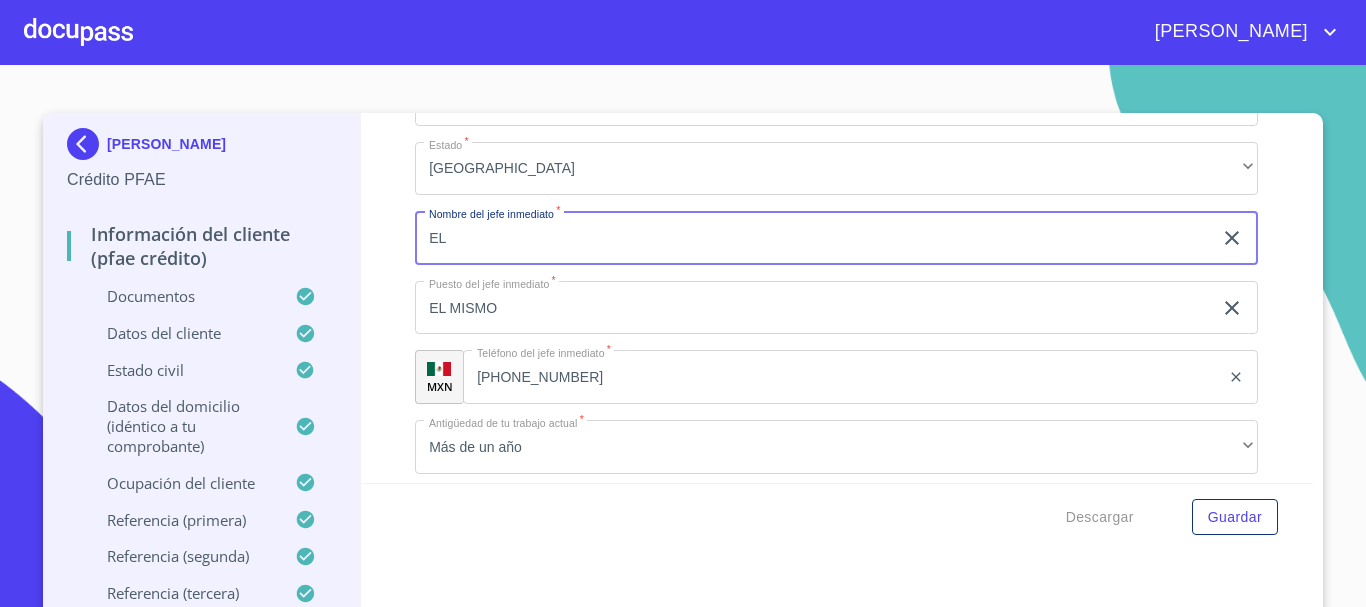 type on "E" 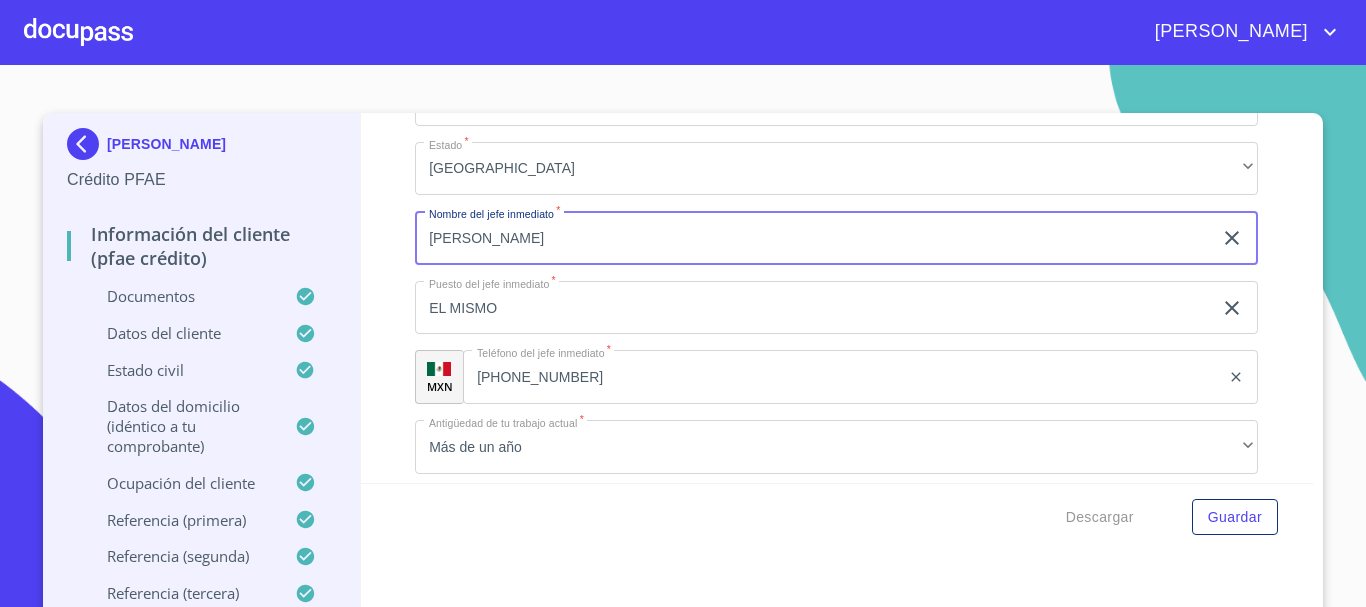 type on "[PERSON_NAME]" 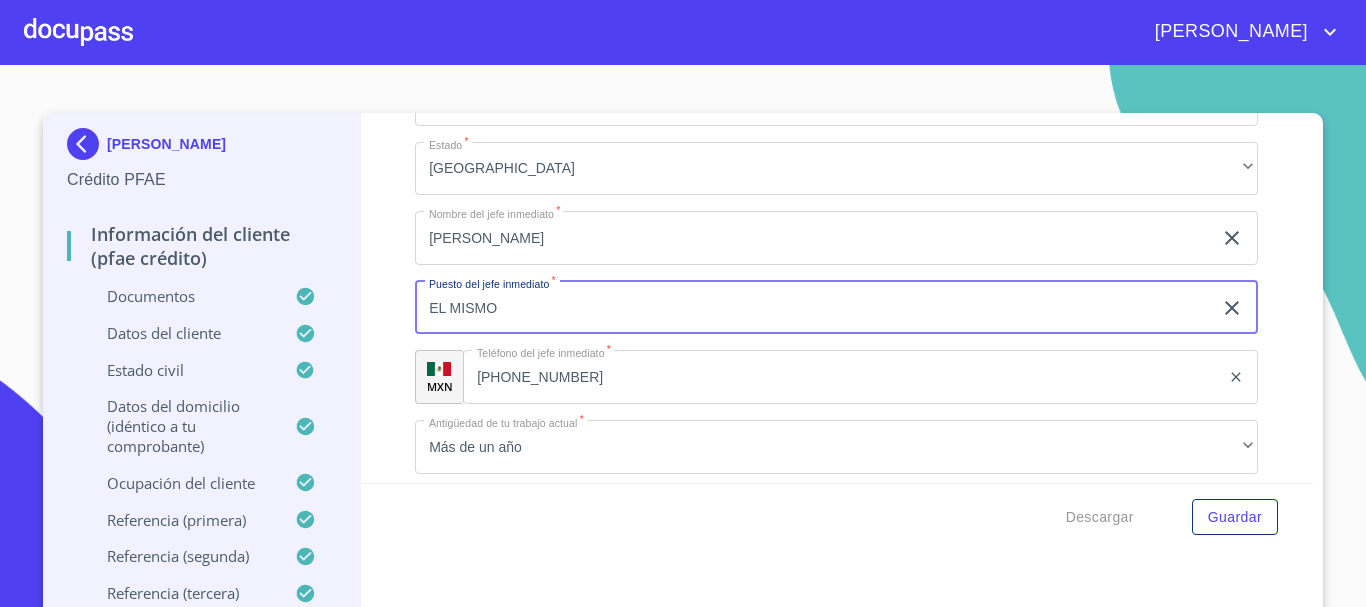 click on "EL MISMO" at bounding box center (813, 308) 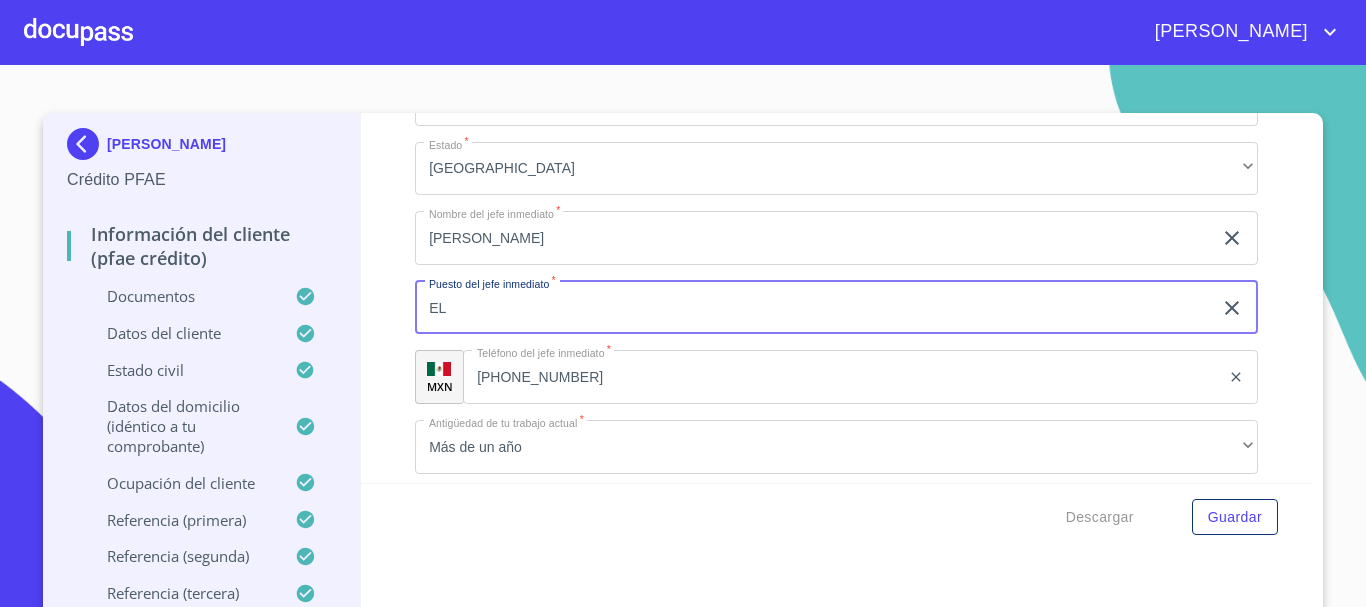 type on "E" 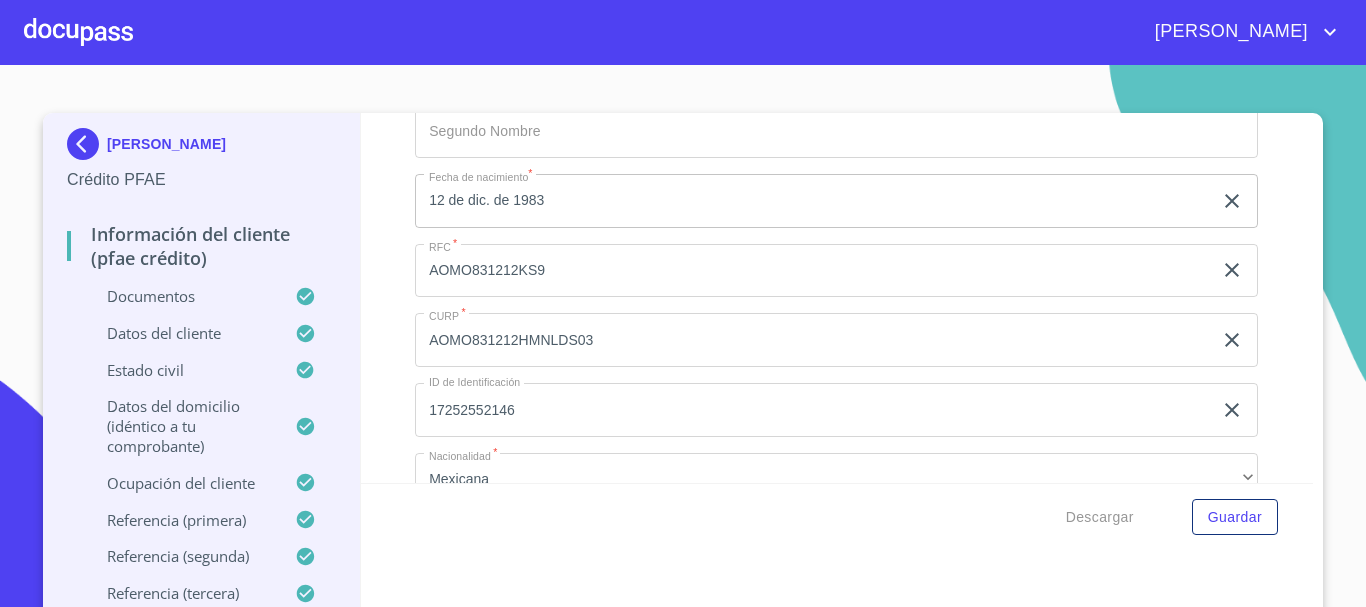 scroll, scrollTop: 6454, scrollLeft: 0, axis: vertical 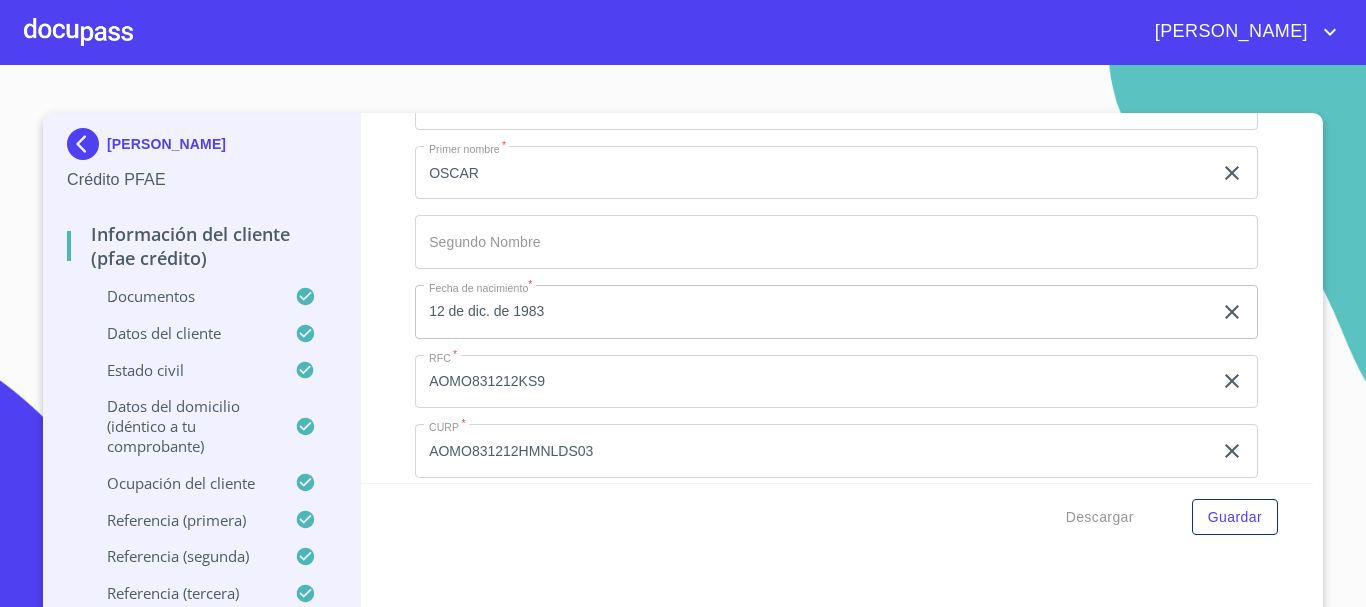 type on "[PERSON_NAME]" 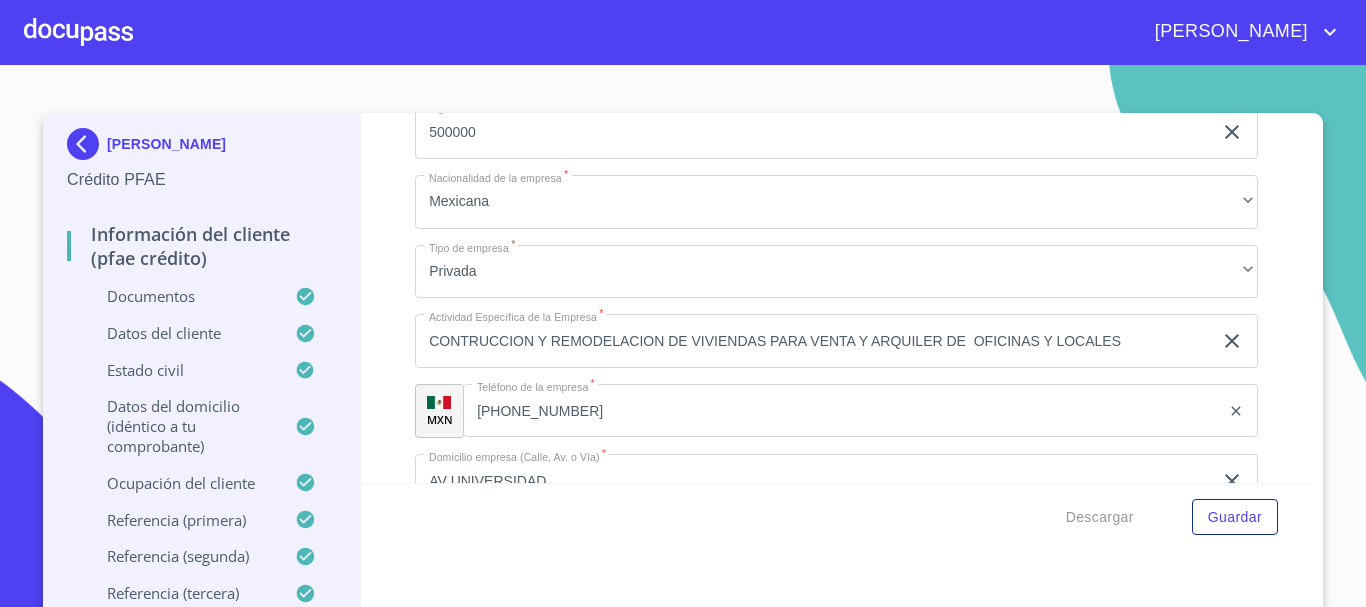scroll, scrollTop: 8654, scrollLeft: 0, axis: vertical 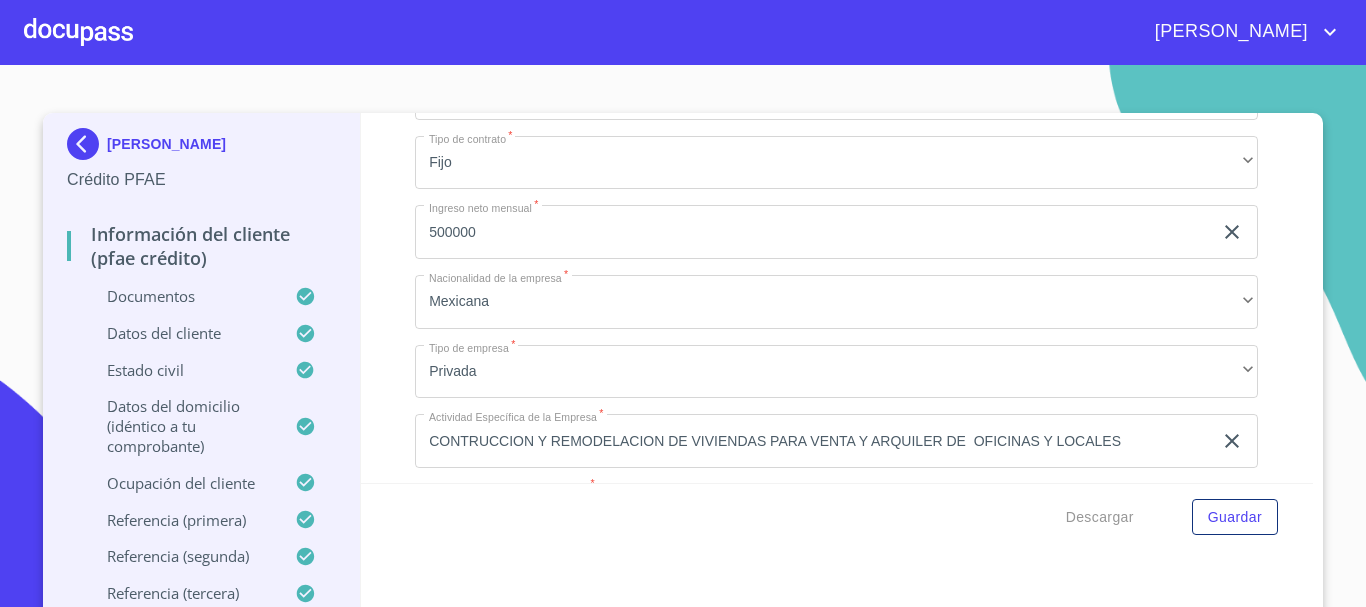 click on "500000" at bounding box center (813, -2166) 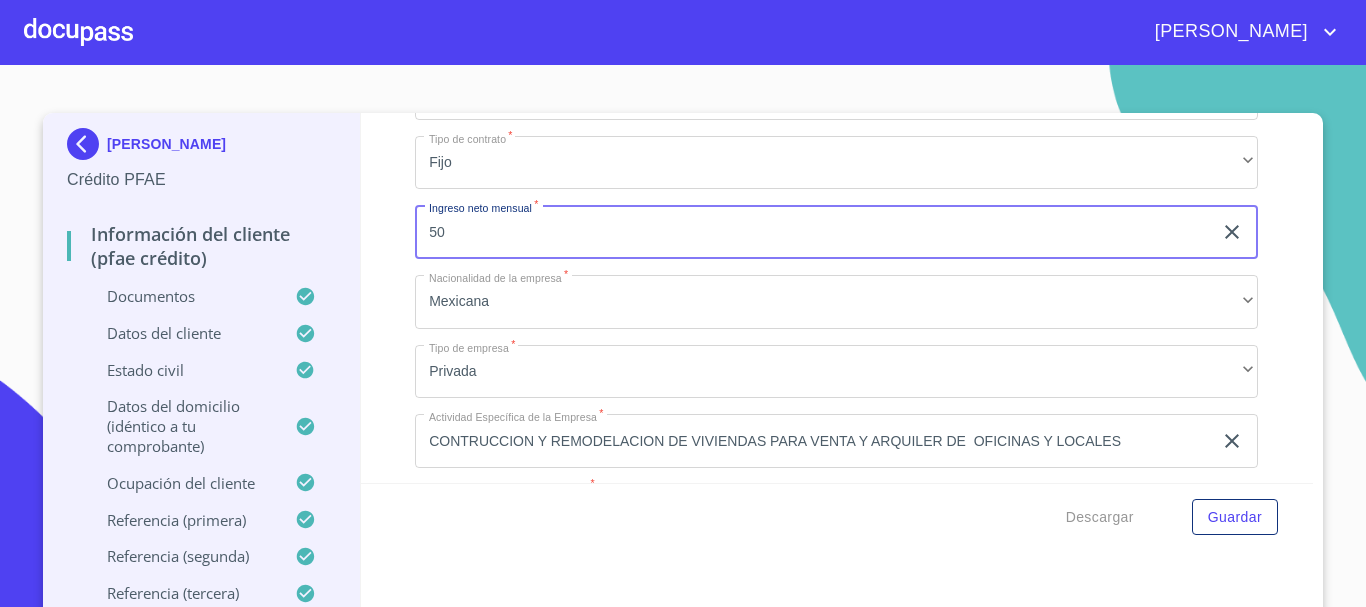 type on "5" 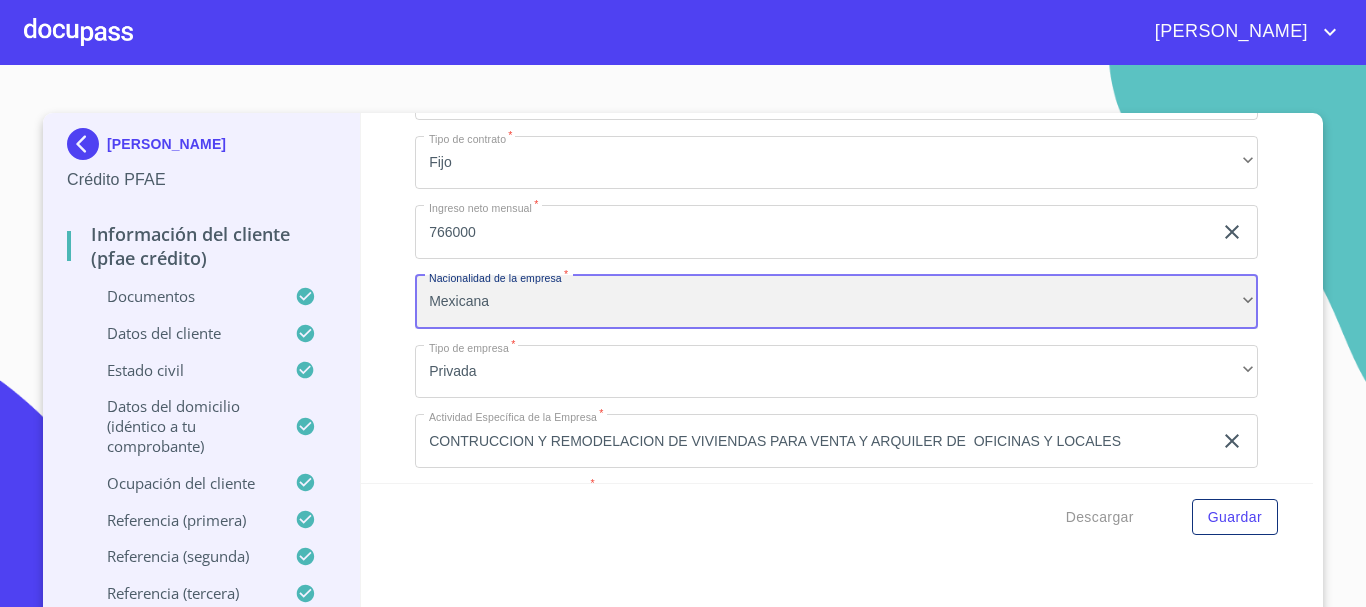 click on "Mexicana" at bounding box center [836, 302] 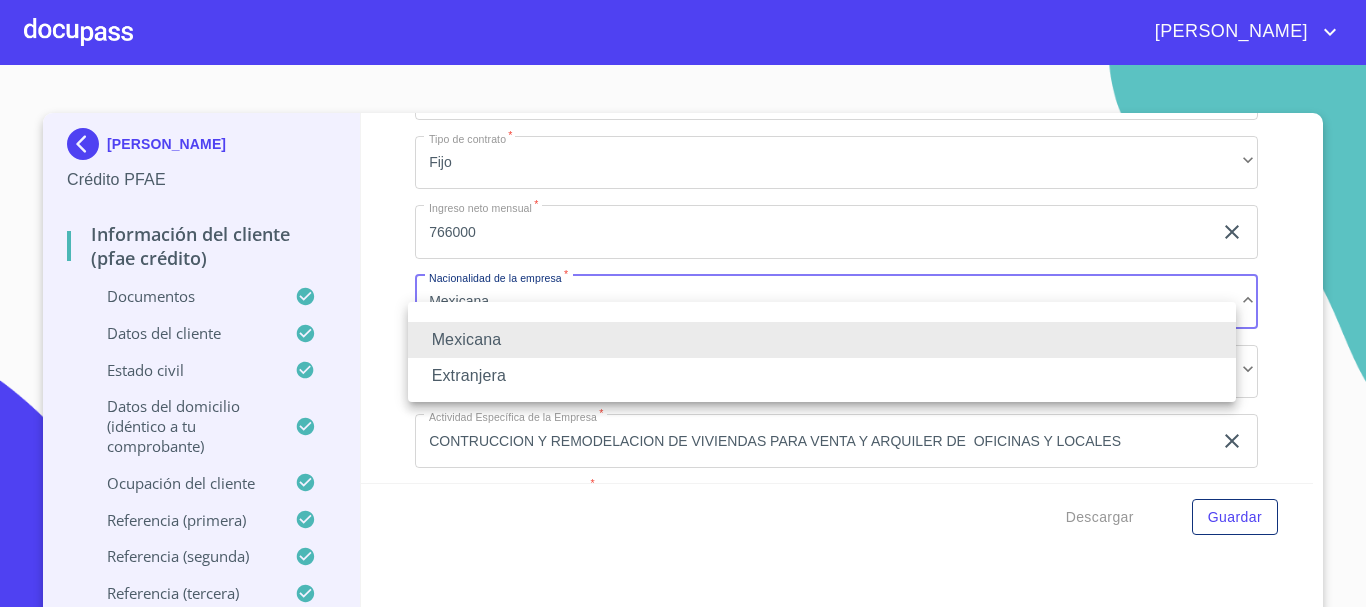 click at bounding box center (683, 303) 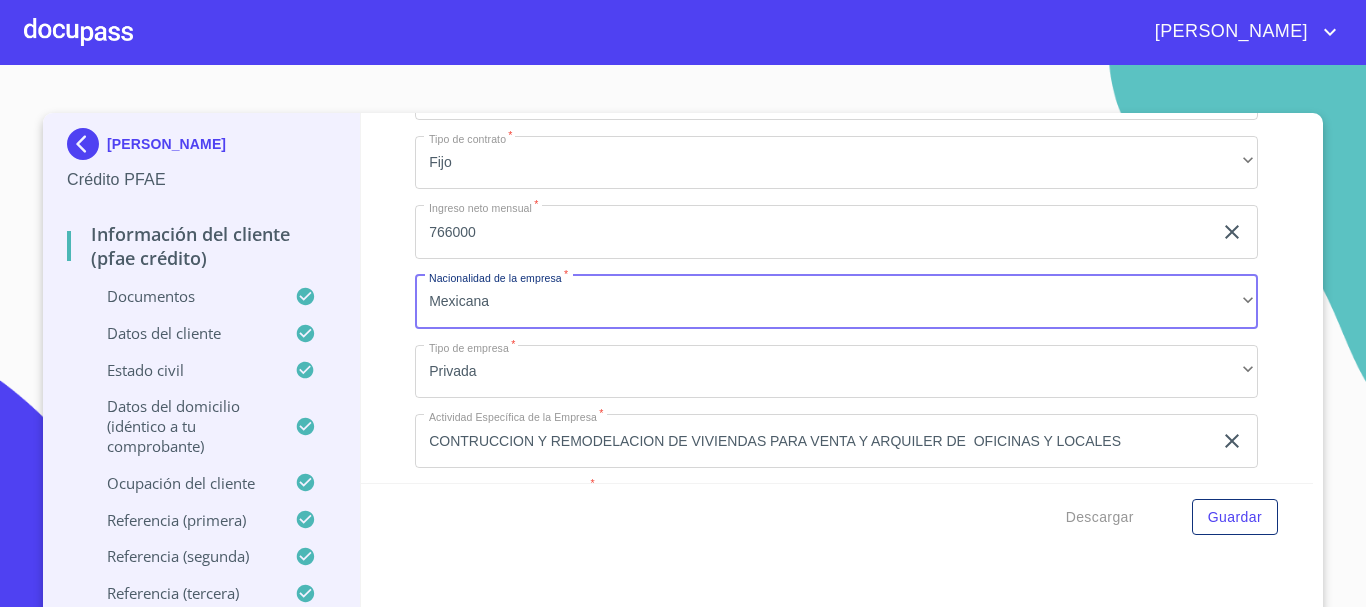 click on "766000" at bounding box center [813, -2166] 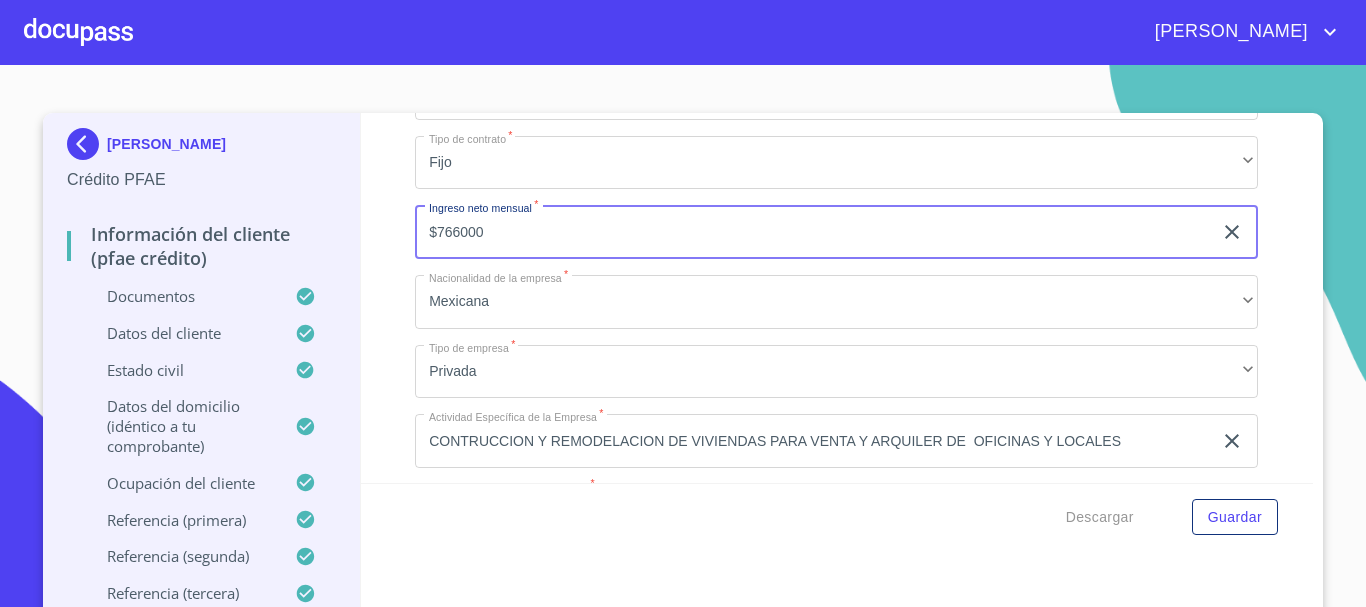 scroll, scrollTop: 8554, scrollLeft: 0, axis: vertical 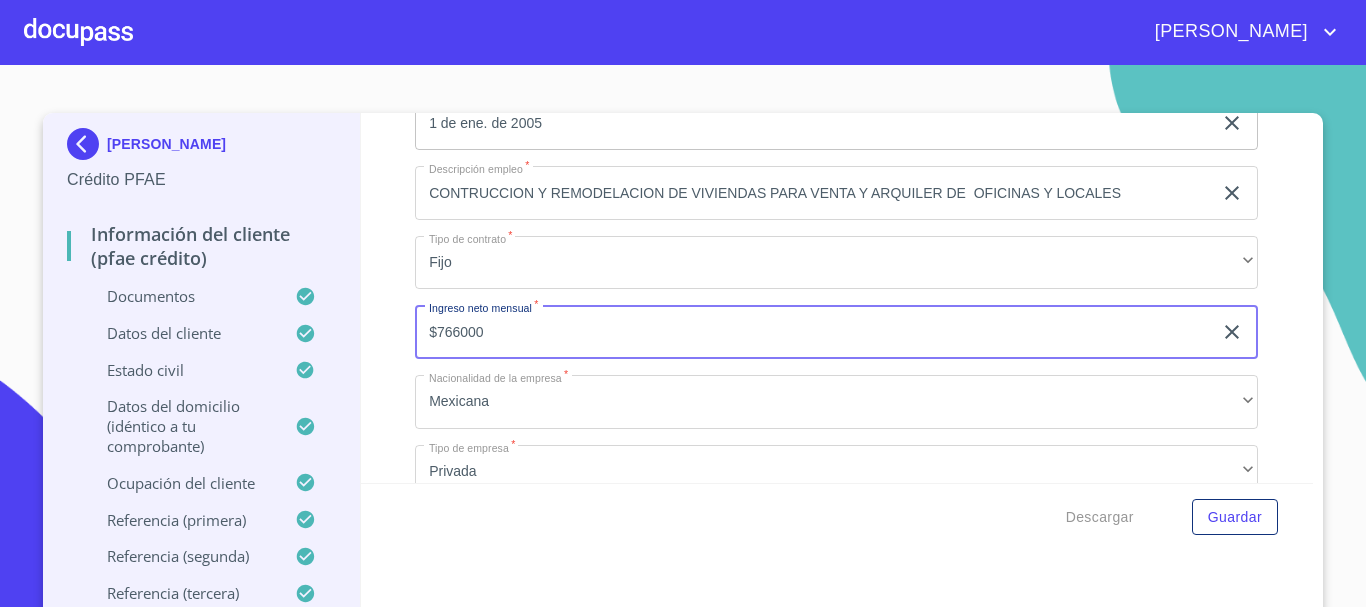 click on "$766000" at bounding box center [813, 332] 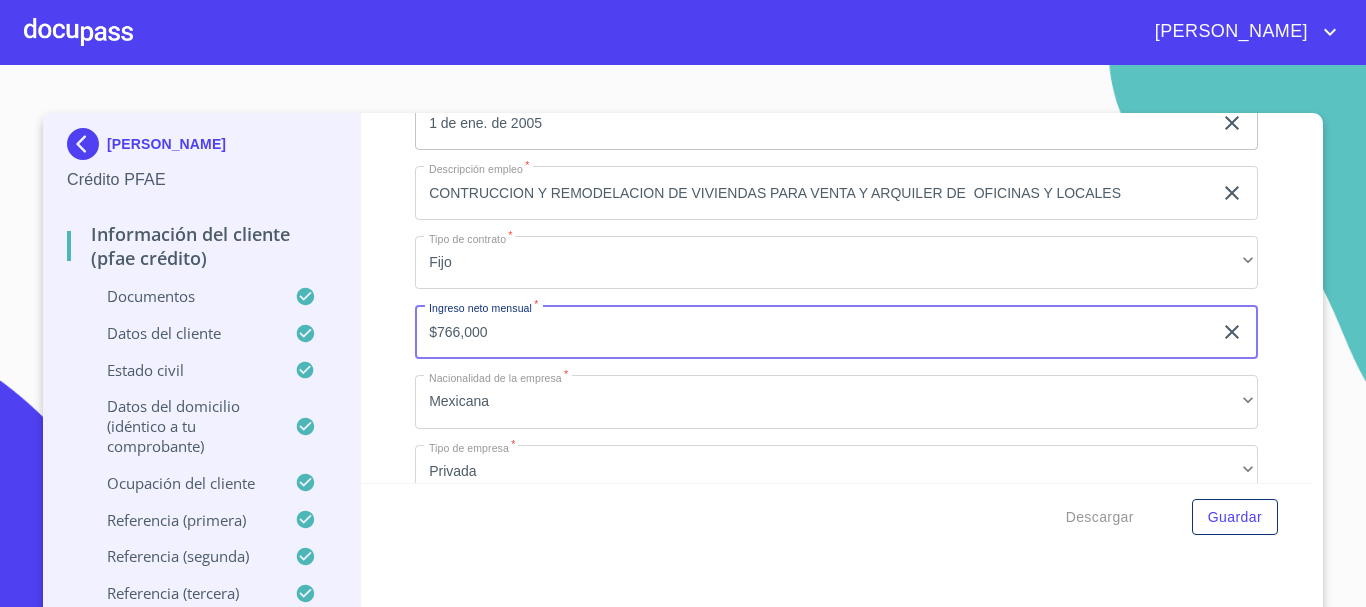 type on "$766,000" 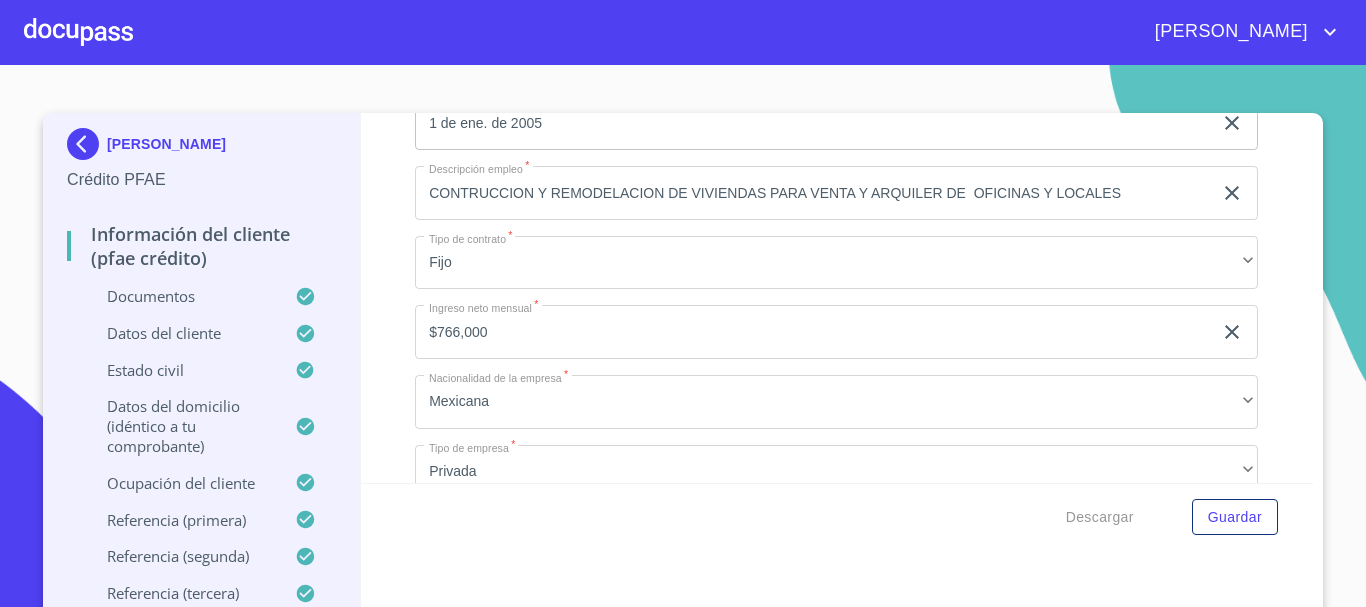 scroll, scrollTop: 8754, scrollLeft: 0, axis: vertical 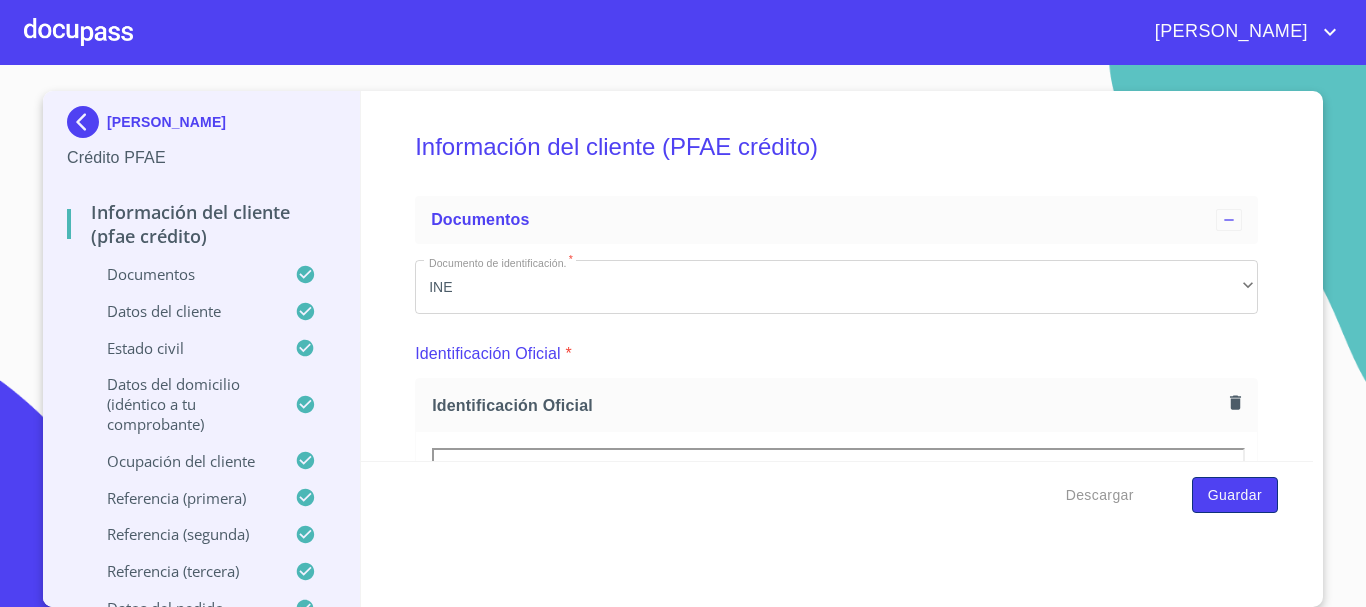 click on "Guardar" at bounding box center (1235, 495) 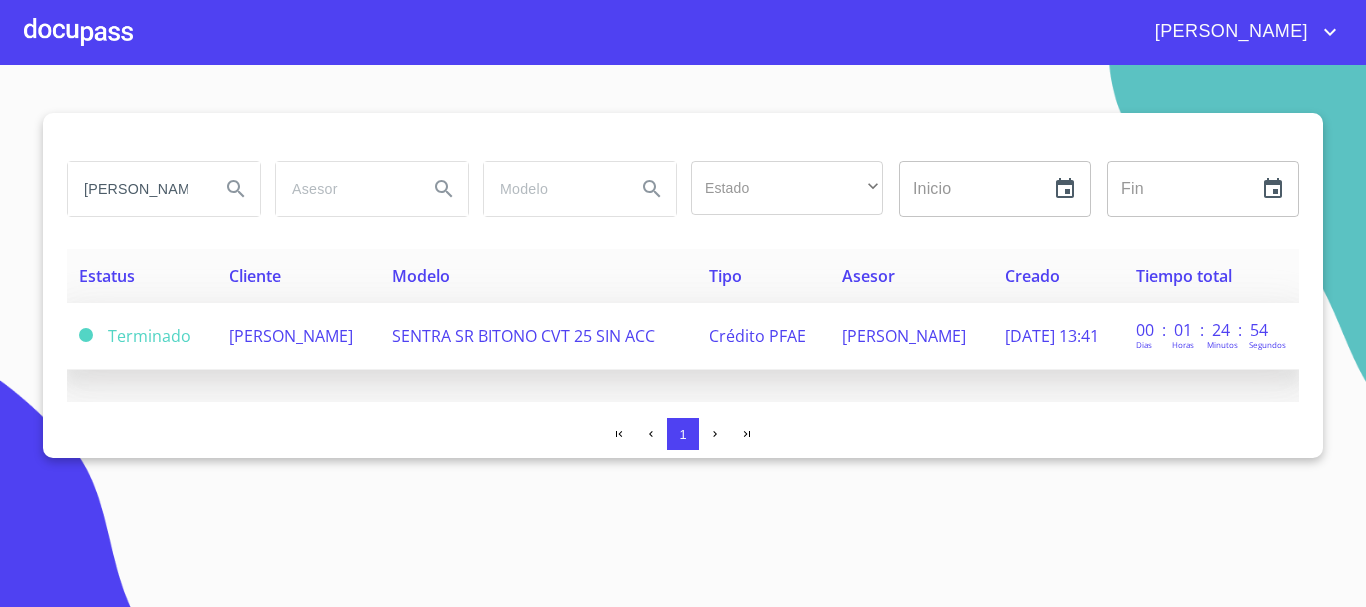 click on "[PERSON_NAME]" at bounding box center (291, 336) 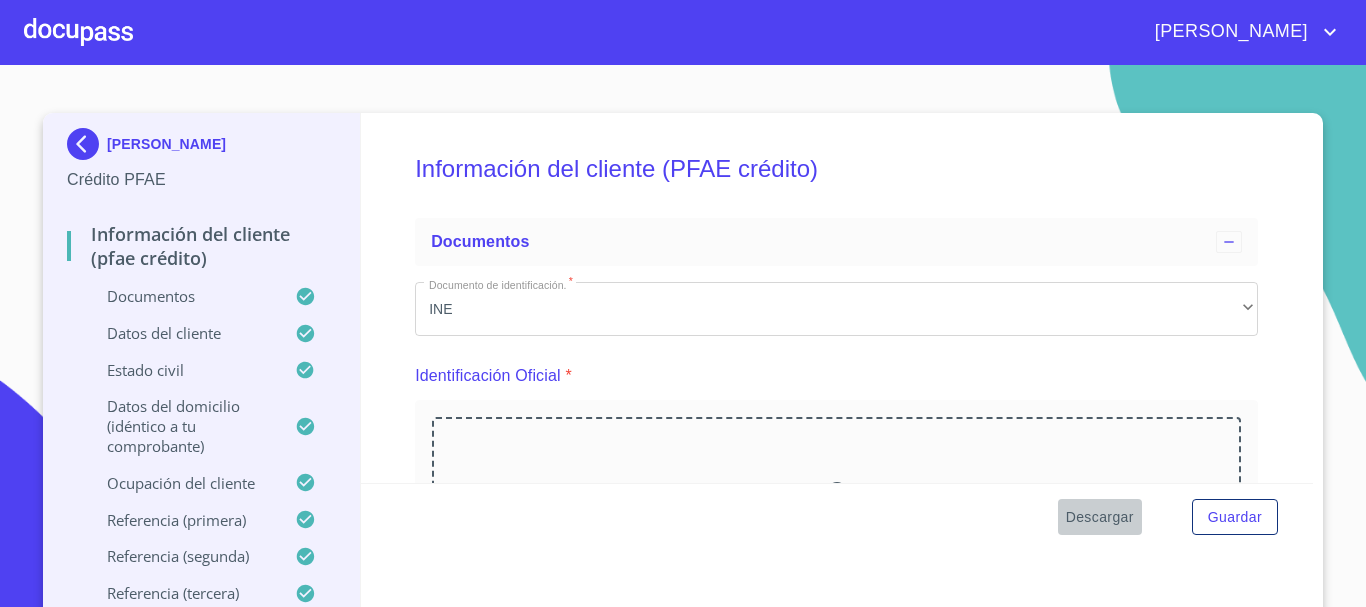 click on "Descargar" at bounding box center (1100, 517) 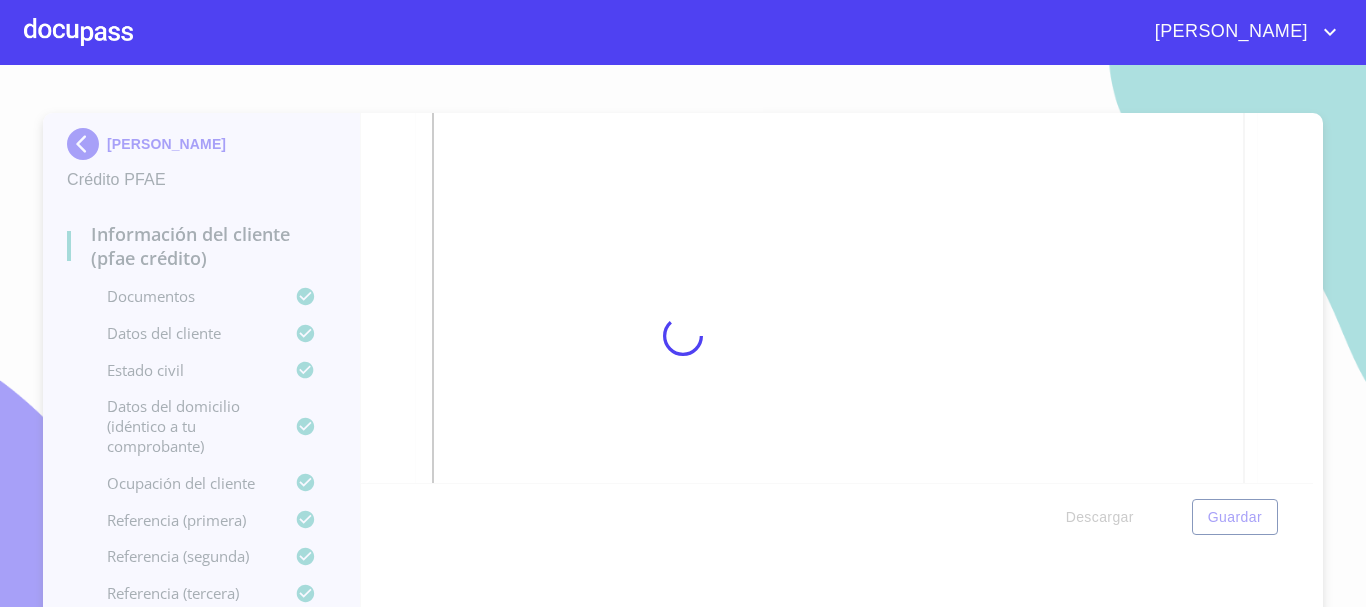 scroll, scrollTop: 2184, scrollLeft: 0, axis: vertical 